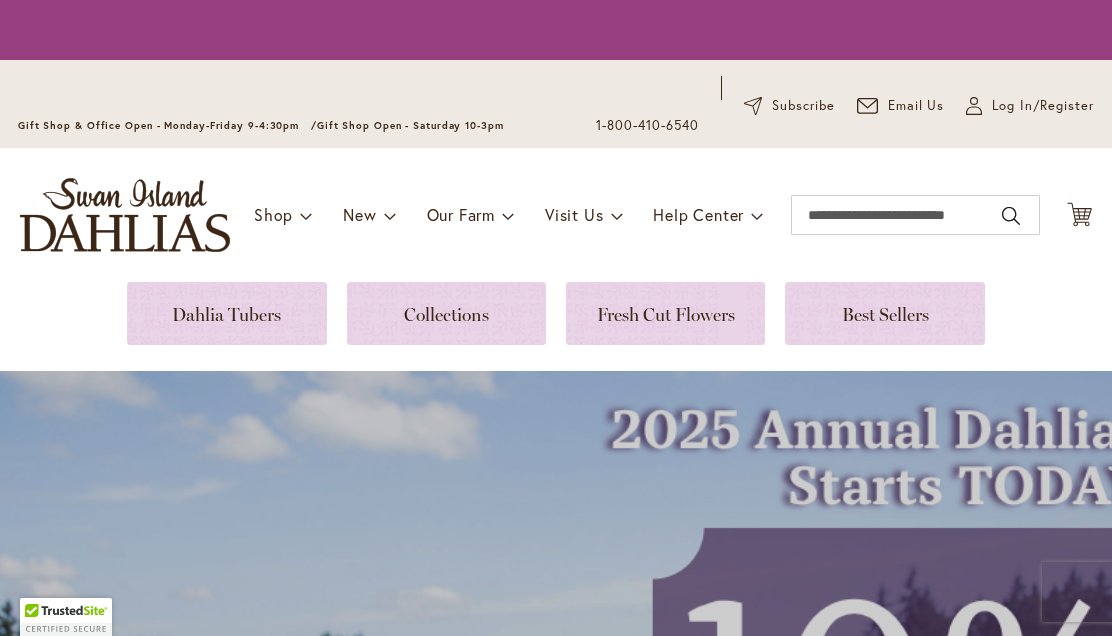 scroll, scrollTop: 0, scrollLeft: 0, axis: both 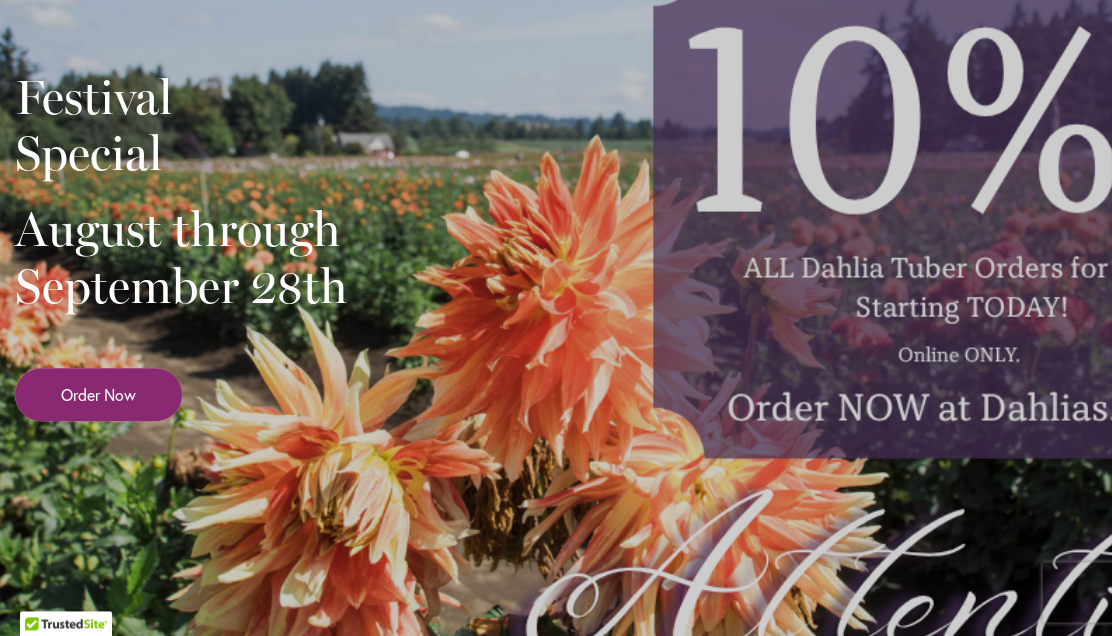click on "Order Now" at bounding box center [98, 394] 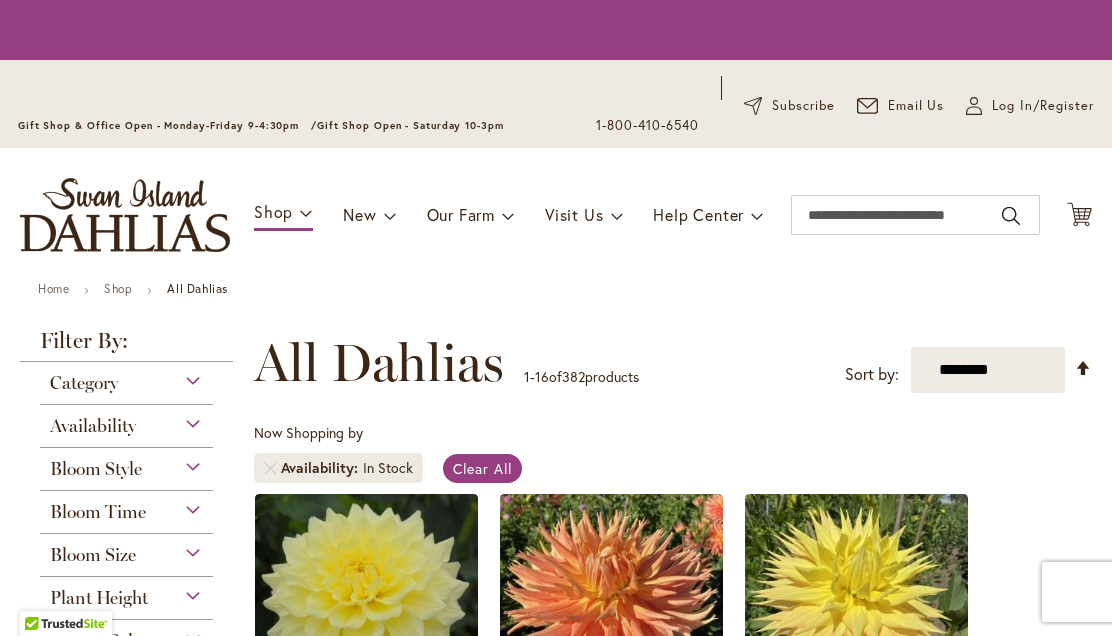 scroll, scrollTop: 0, scrollLeft: 0, axis: both 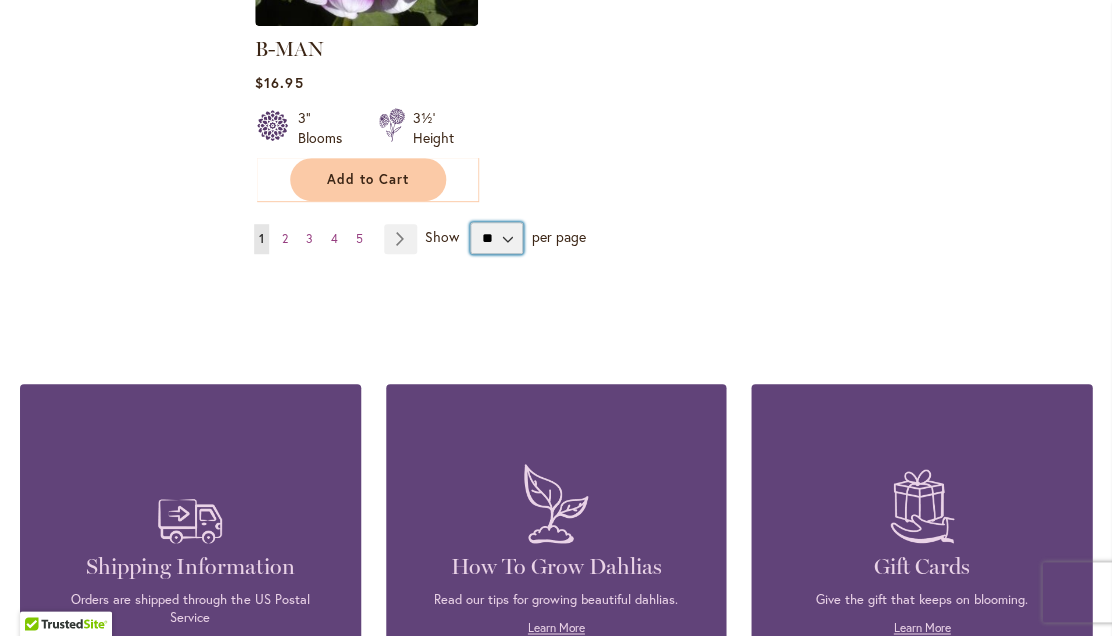 click on "**
**
**
**" at bounding box center [496, 238] 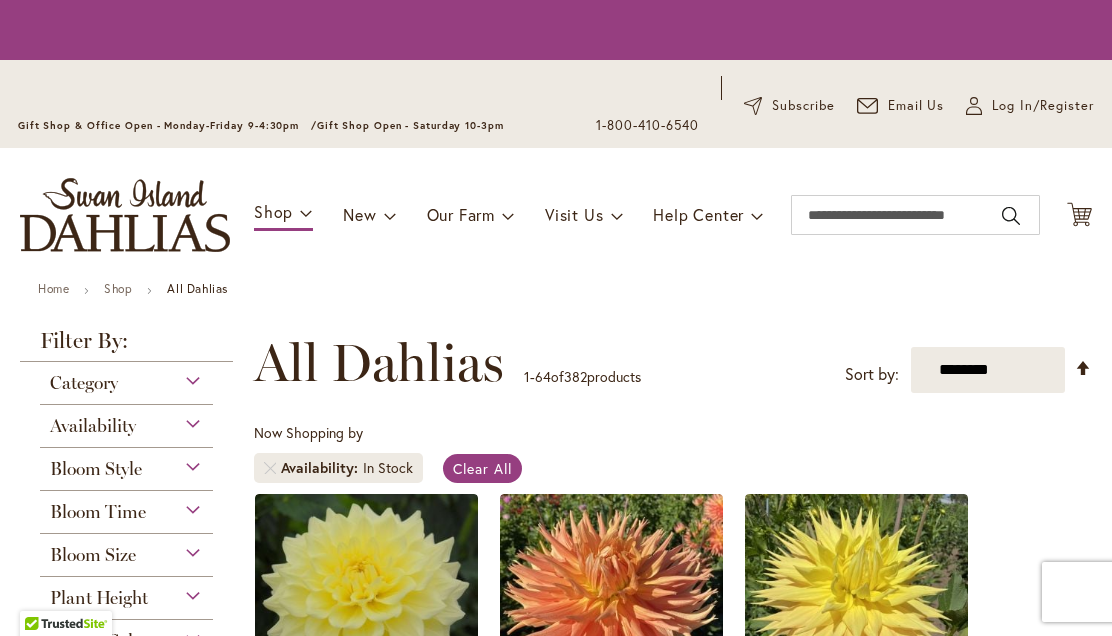scroll, scrollTop: 0, scrollLeft: 0, axis: both 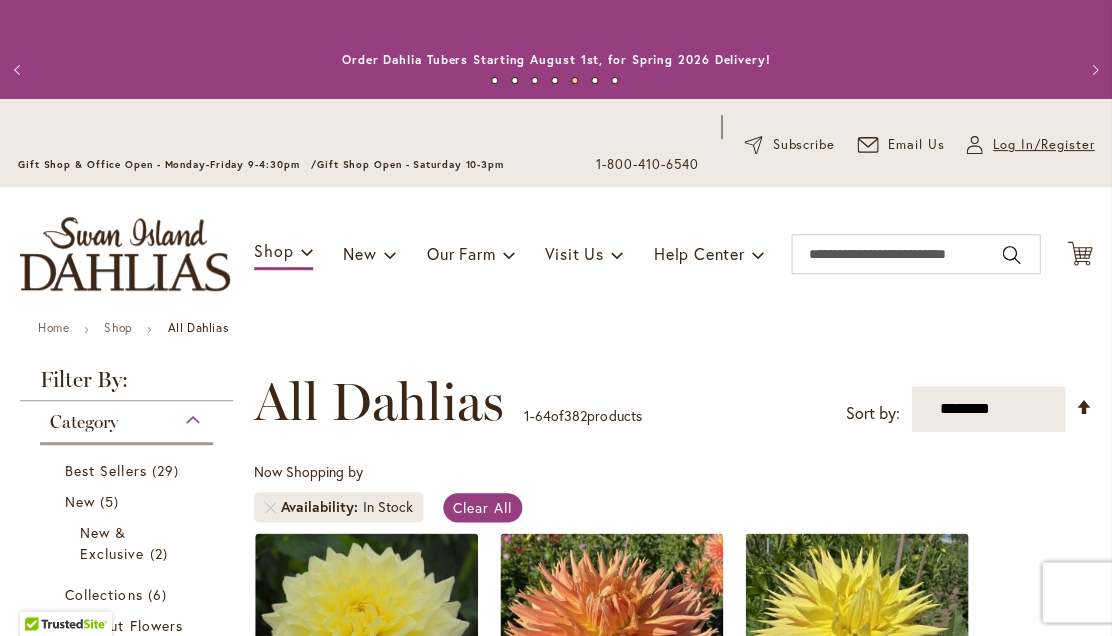 click on "Log In/Register" at bounding box center [1043, 145] 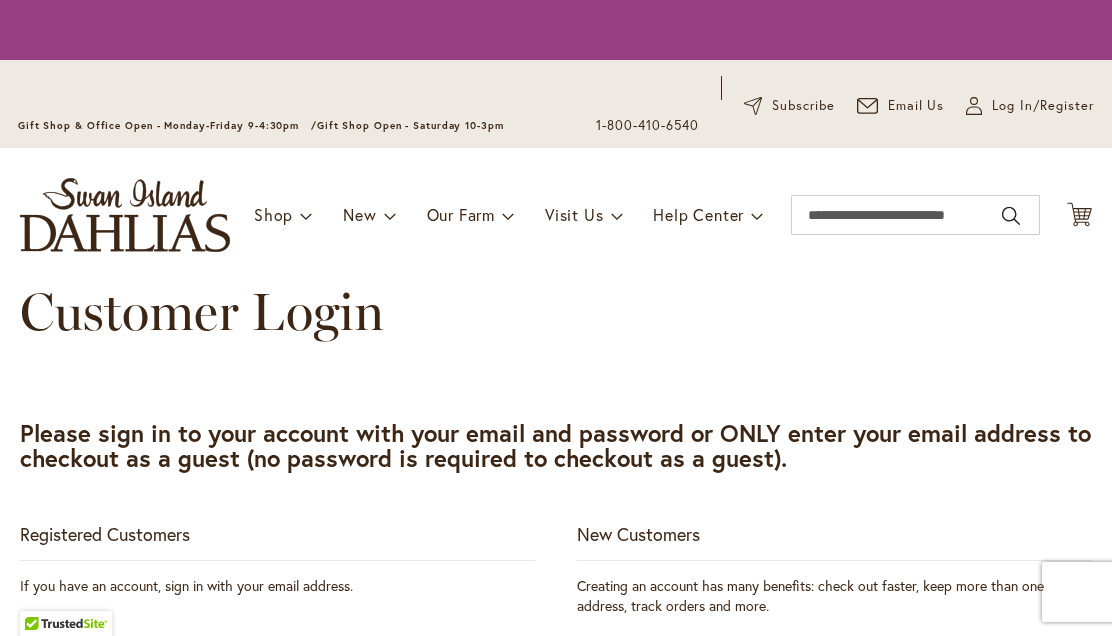 scroll, scrollTop: 0, scrollLeft: 0, axis: both 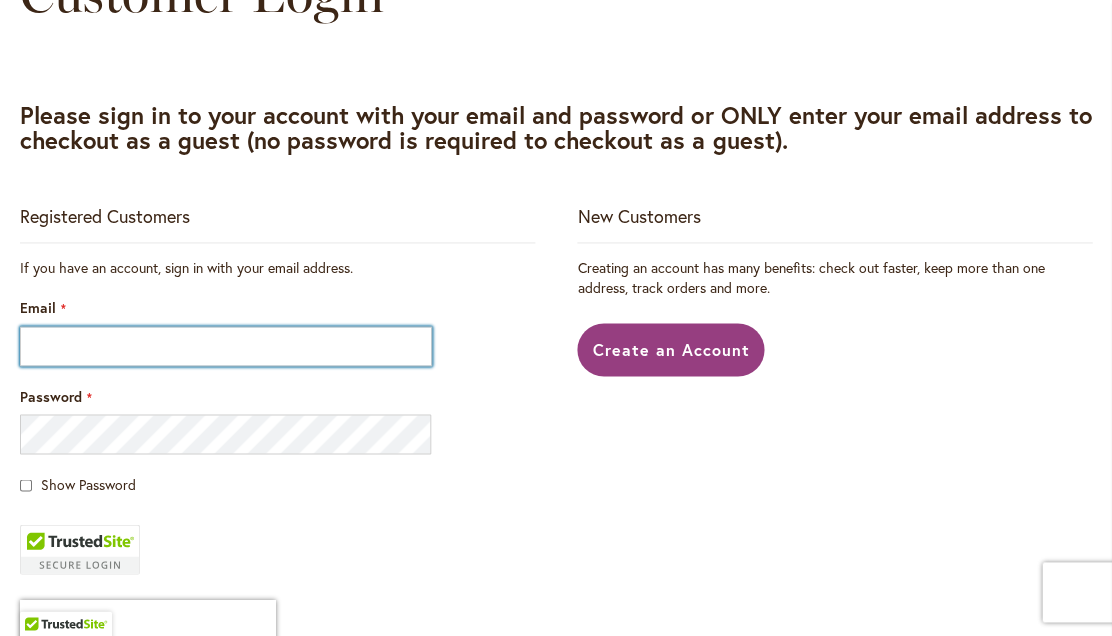 type on "**********" 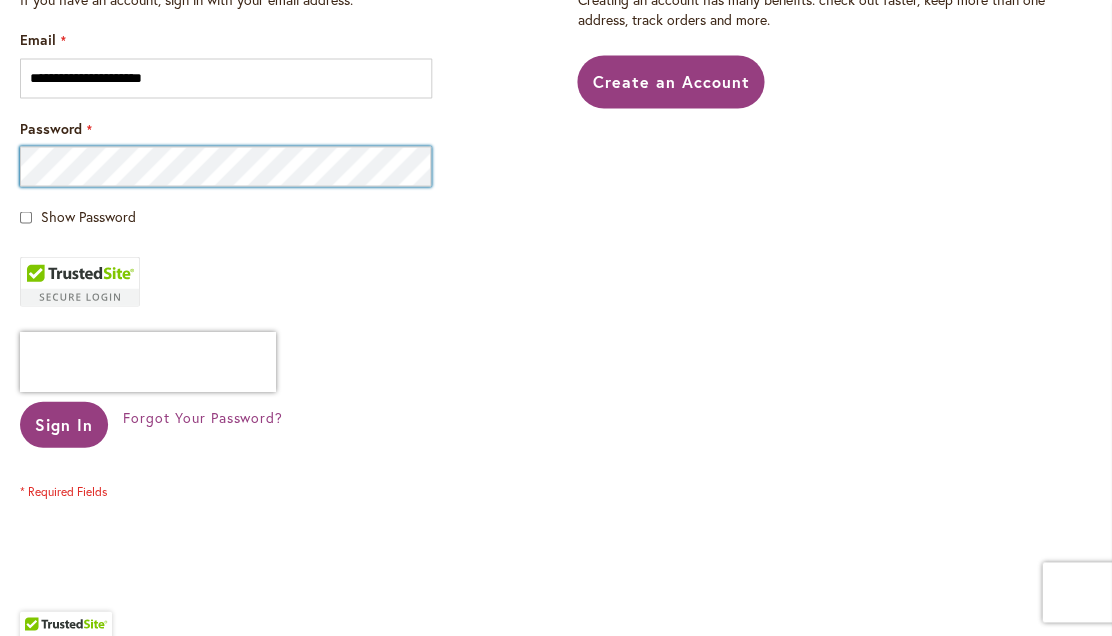 scroll, scrollTop: 628, scrollLeft: 0, axis: vertical 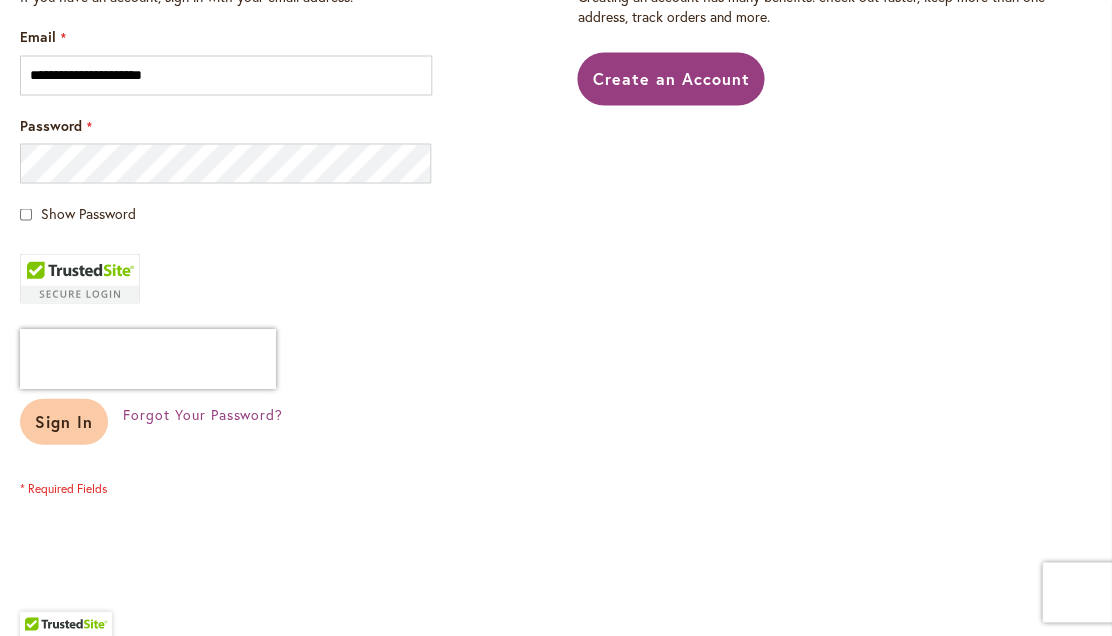 click on "Sign In" at bounding box center [64, 420] 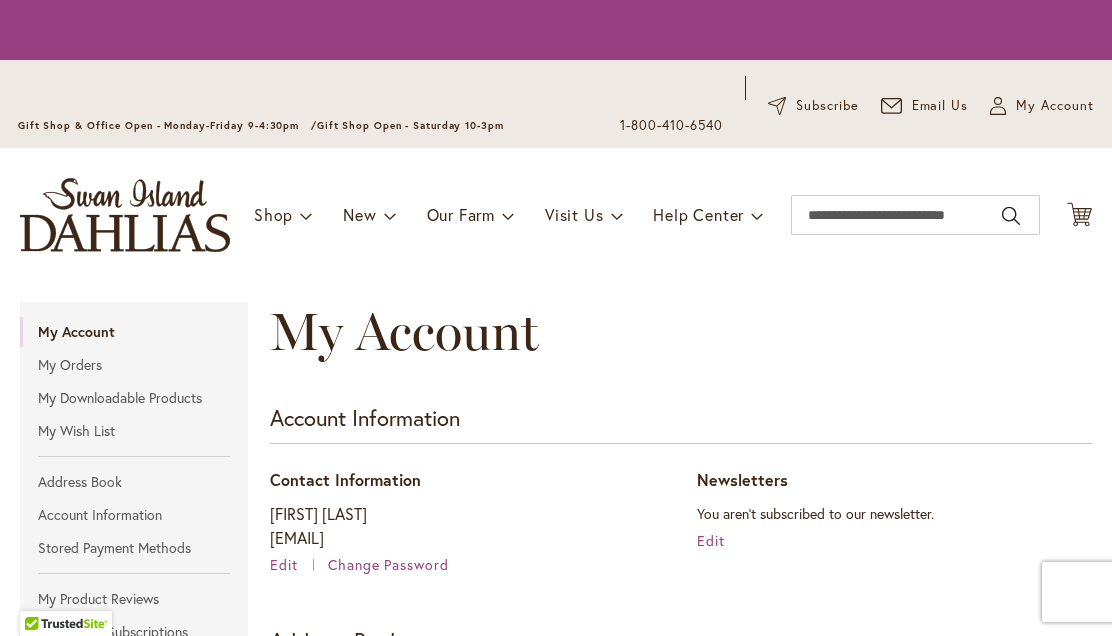 scroll, scrollTop: 0, scrollLeft: 0, axis: both 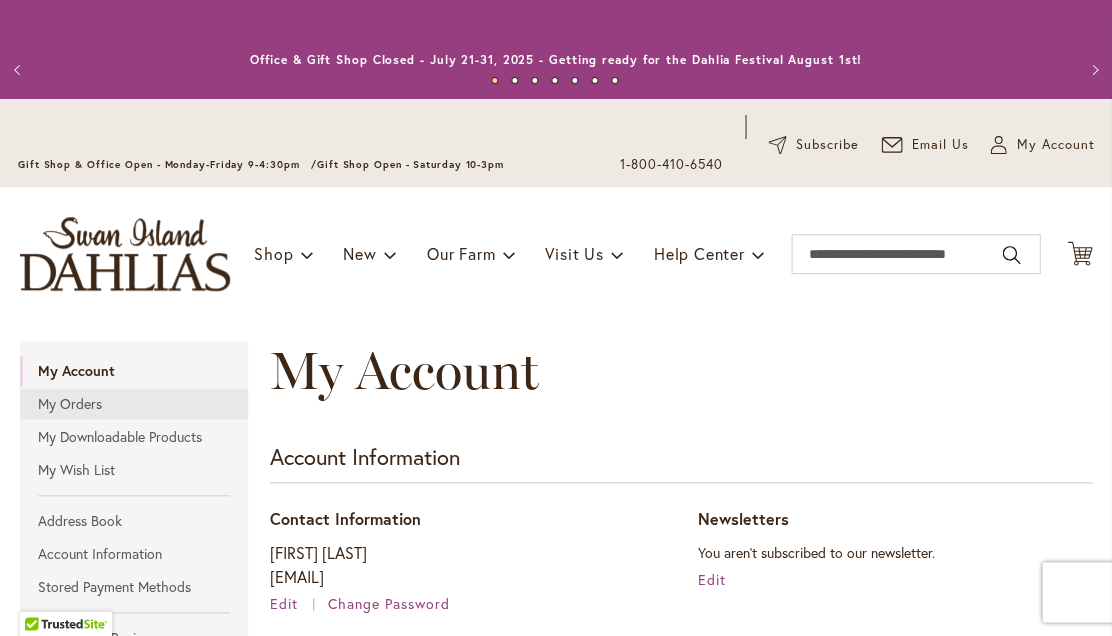 click on "My Orders" at bounding box center [134, 404] 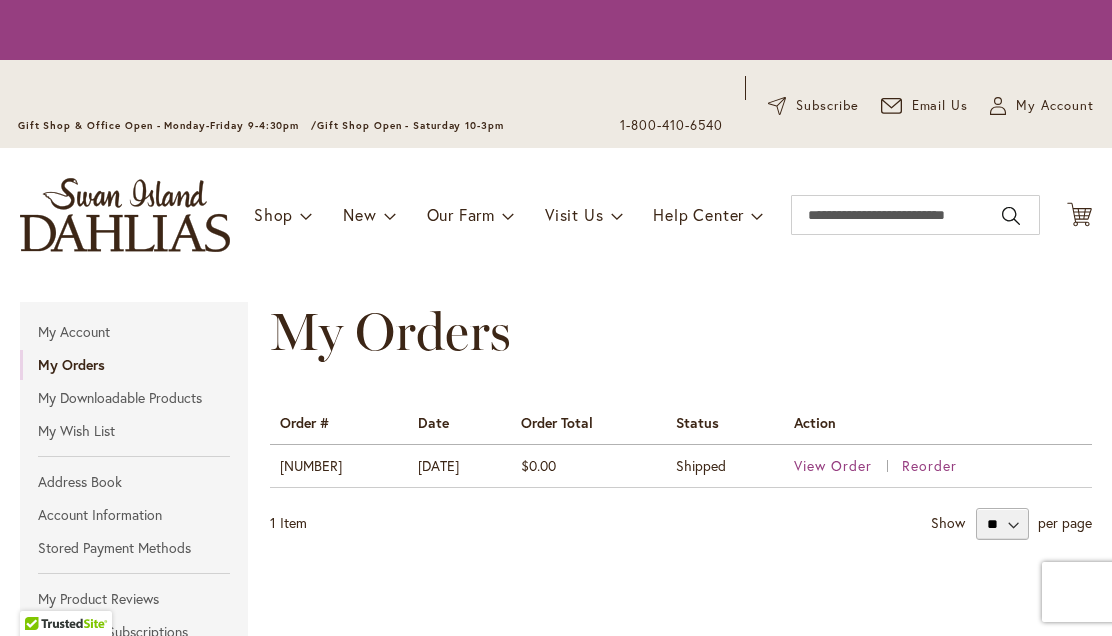 scroll, scrollTop: 0, scrollLeft: 0, axis: both 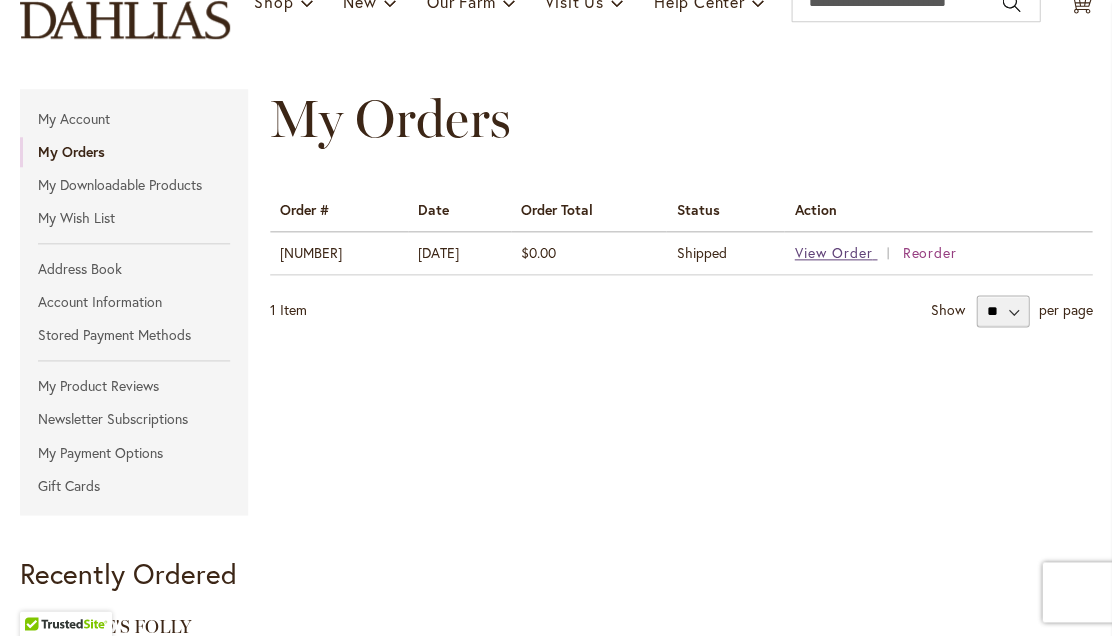 click on "View Order" at bounding box center [833, 252] 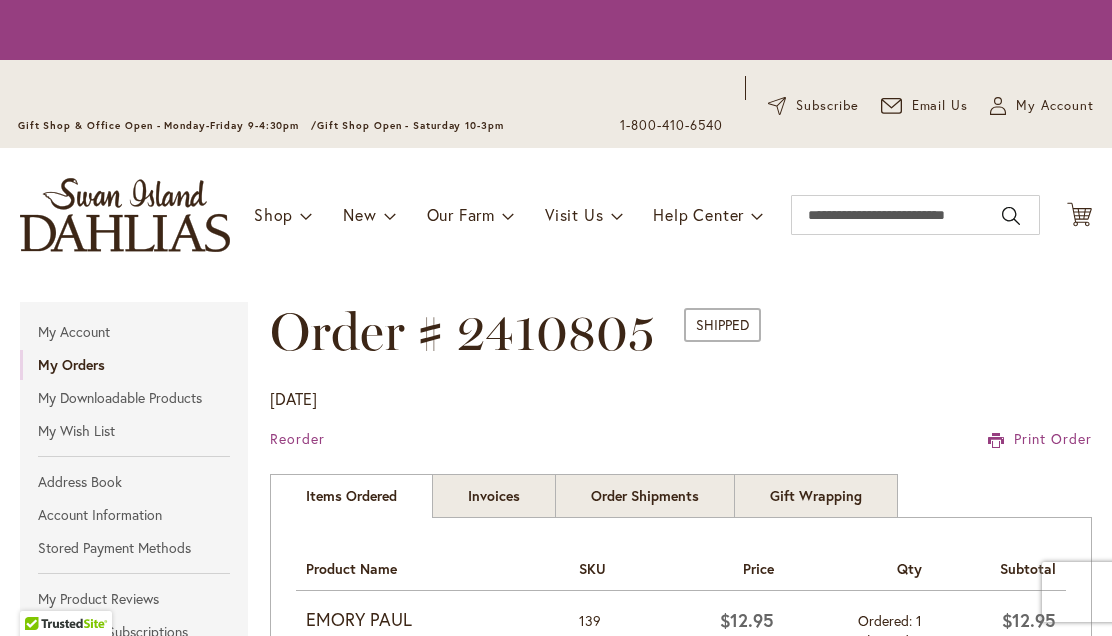 scroll, scrollTop: 0, scrollLeft: 0, axis: both 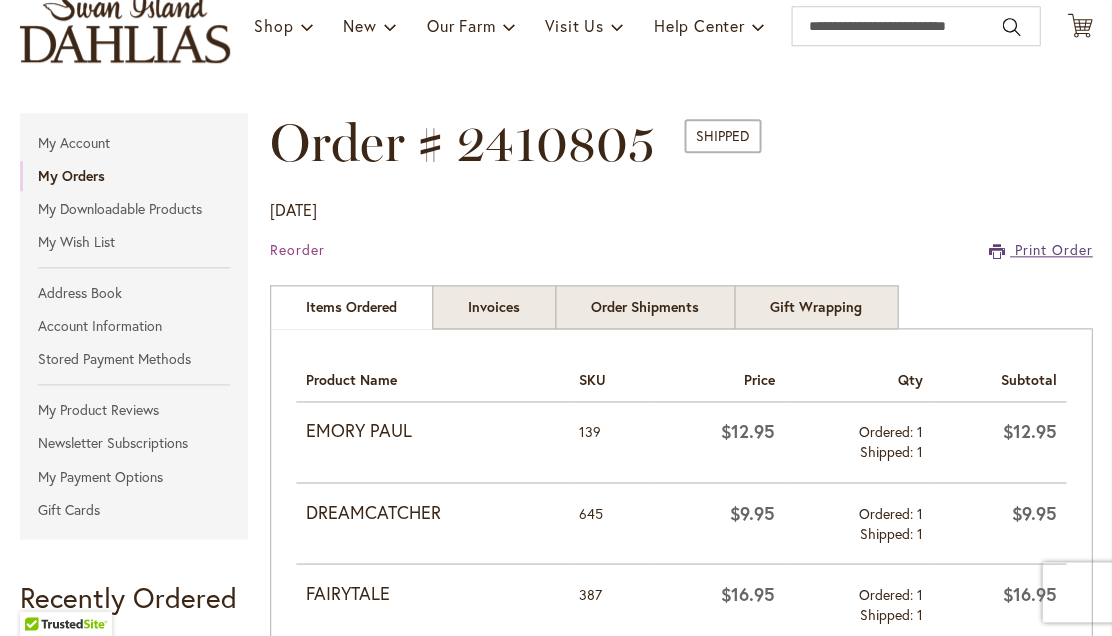 click on "Print Order" at bounding box center (1053, 249) 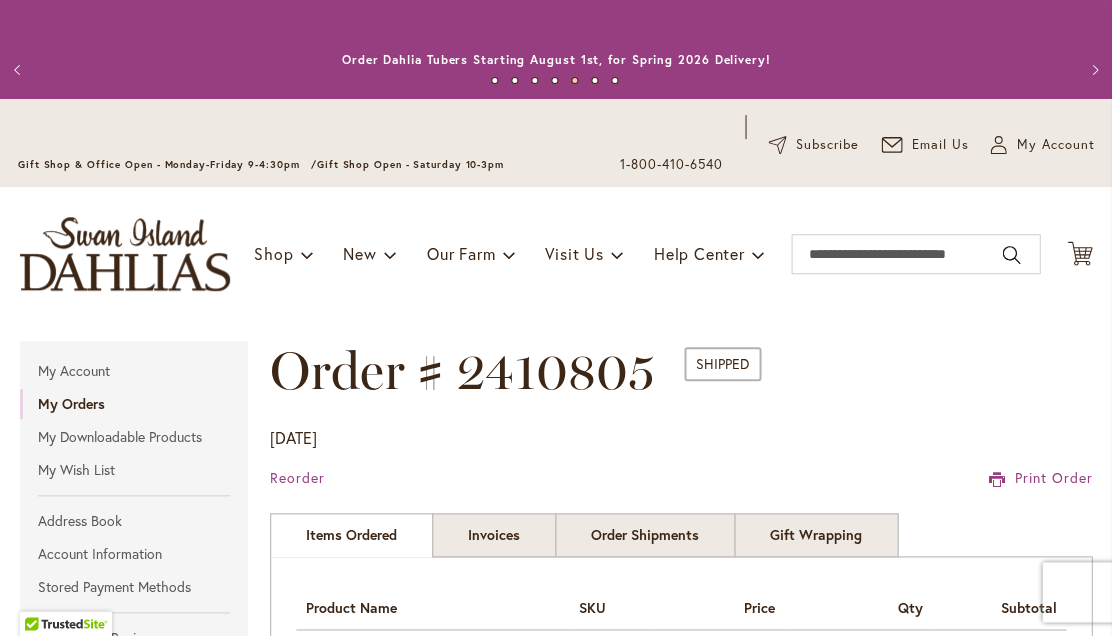 scroll, scrollTop: 0, scrollLeft: 0, axis: both 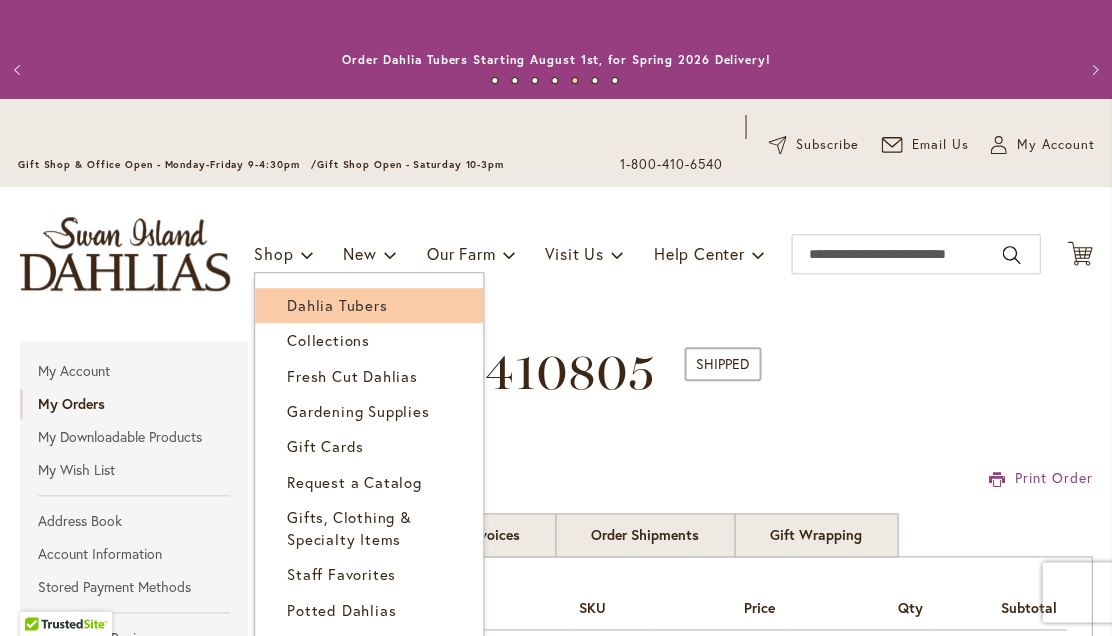 click on "Dahlia Tubers" at bounding box center [337, 305] 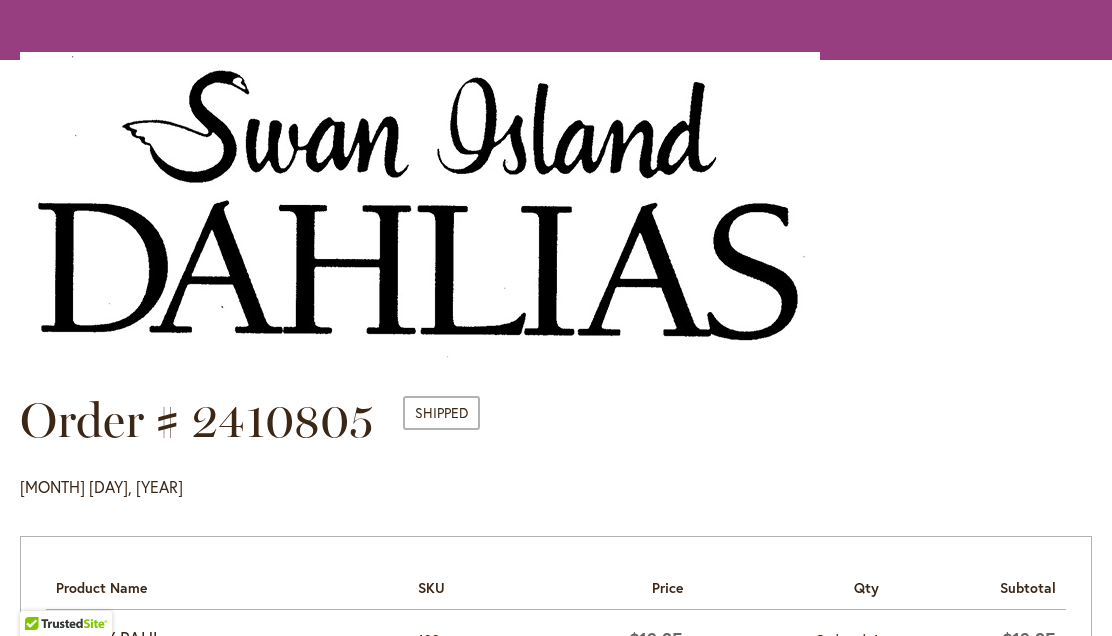 scroll, scrollTop: 0, scrollLeft: 0, axis: both 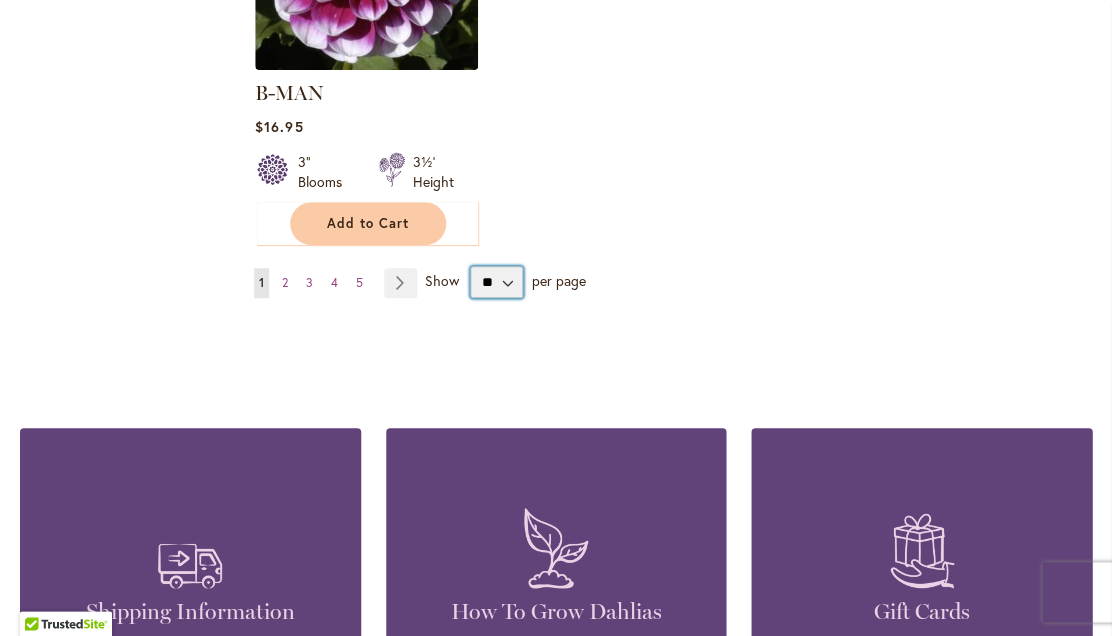 click on "**
**
**
**" at bounding box center (496, 282) 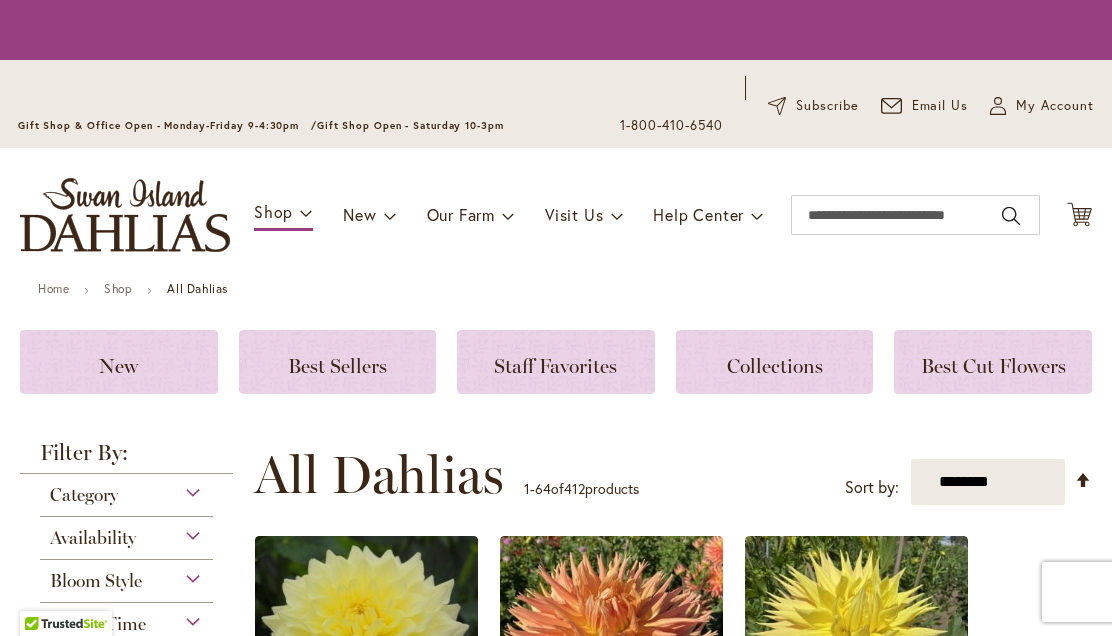 scroll, scrollTop: 0, scrollLeft: 0, axis: both 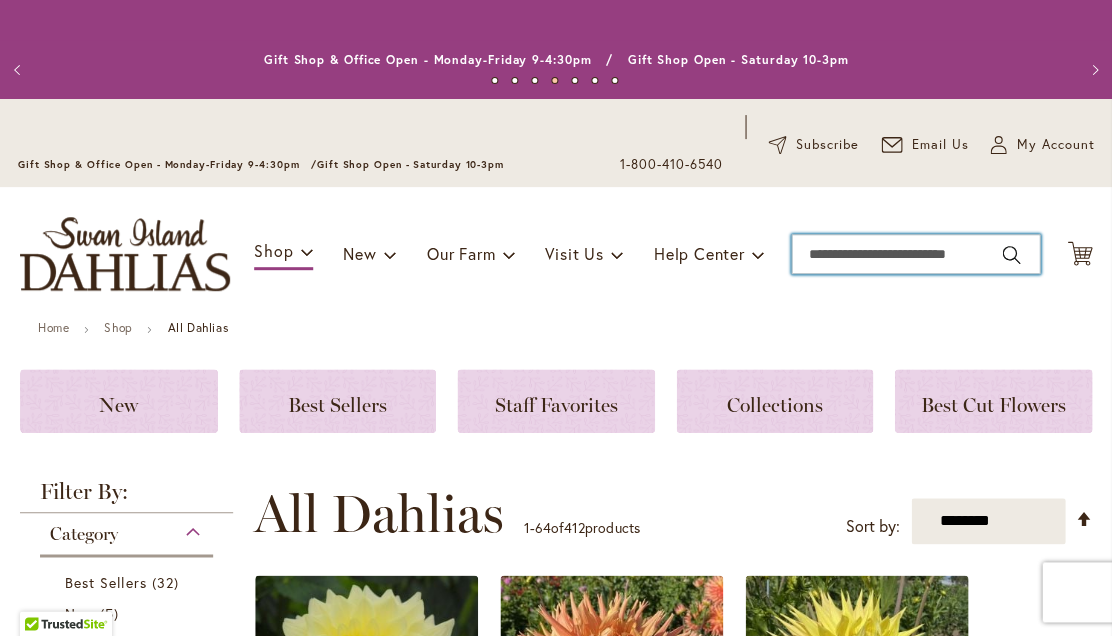 click on "Search" at bounding box center (915, 254) 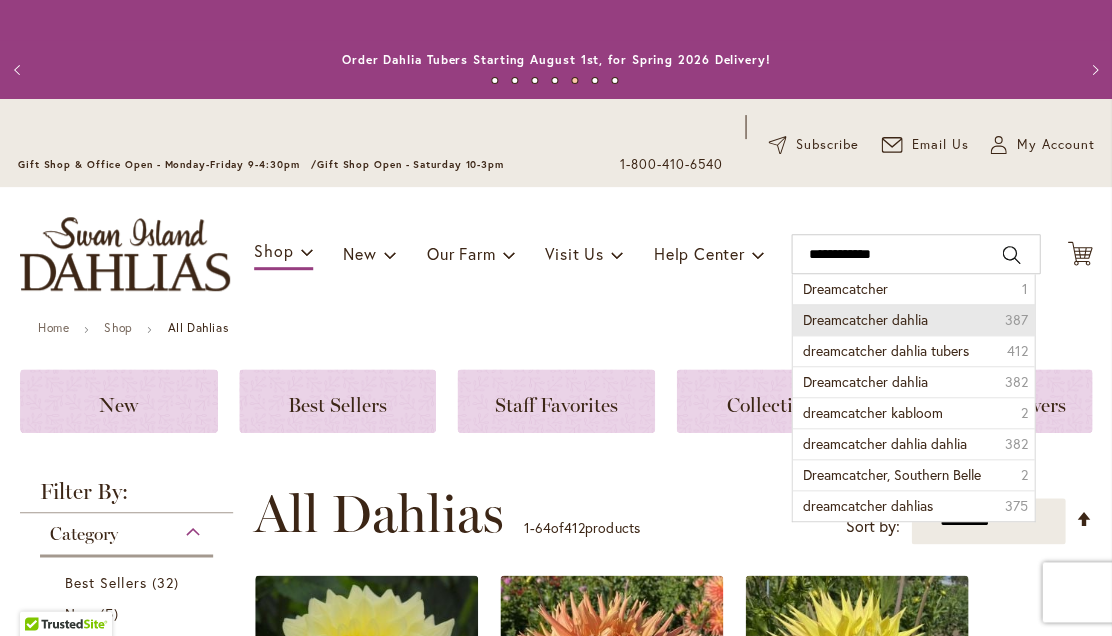 click on "Dreamcatcher dahlia" at bounding box center (864, 319) 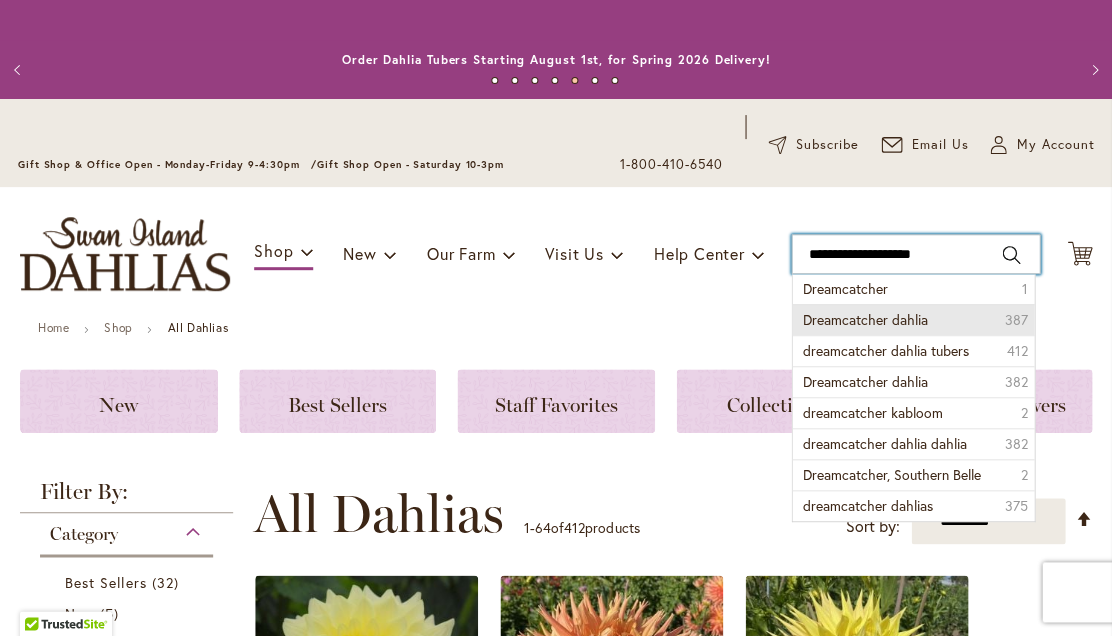 type on "**********" 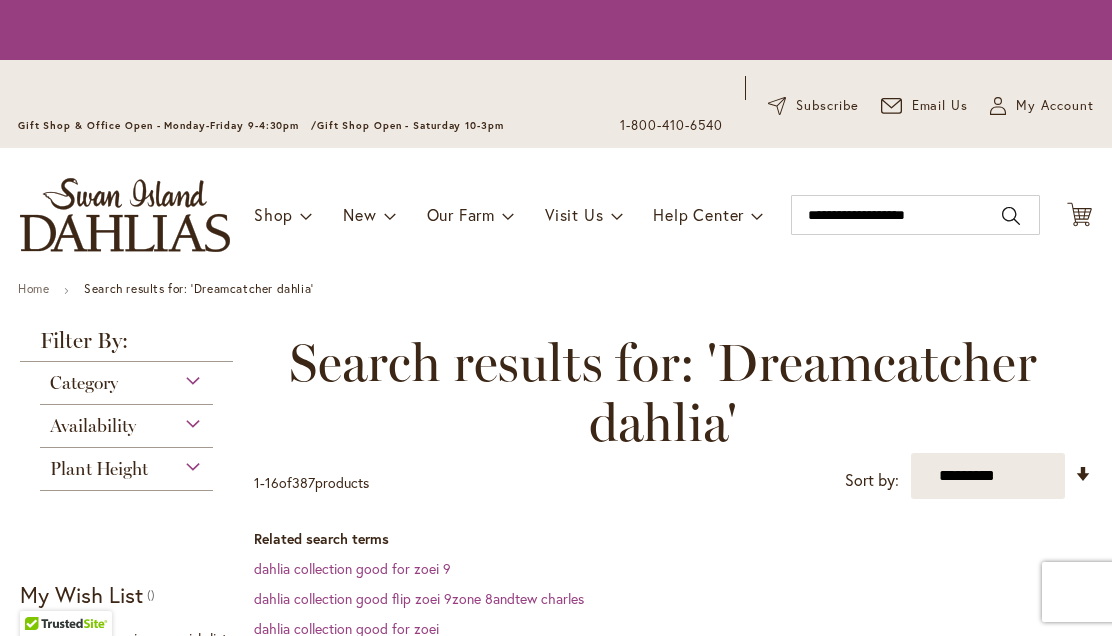 scroll, scrollTop: 0, scrollLeft: 0, axis: both 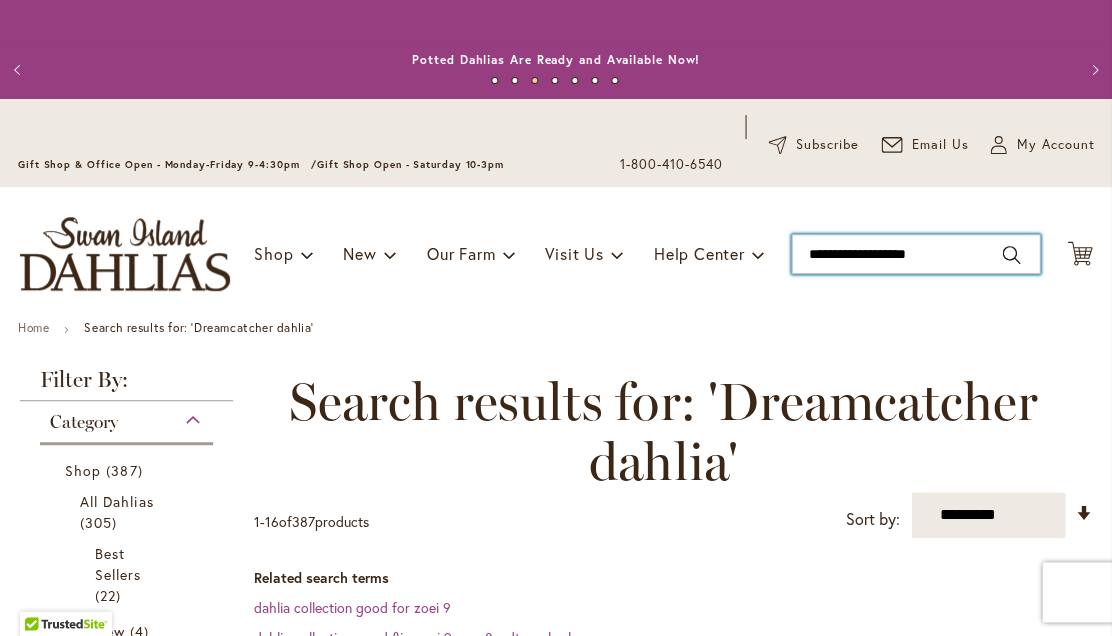 click on "**********" at bounding box center (915, 254) 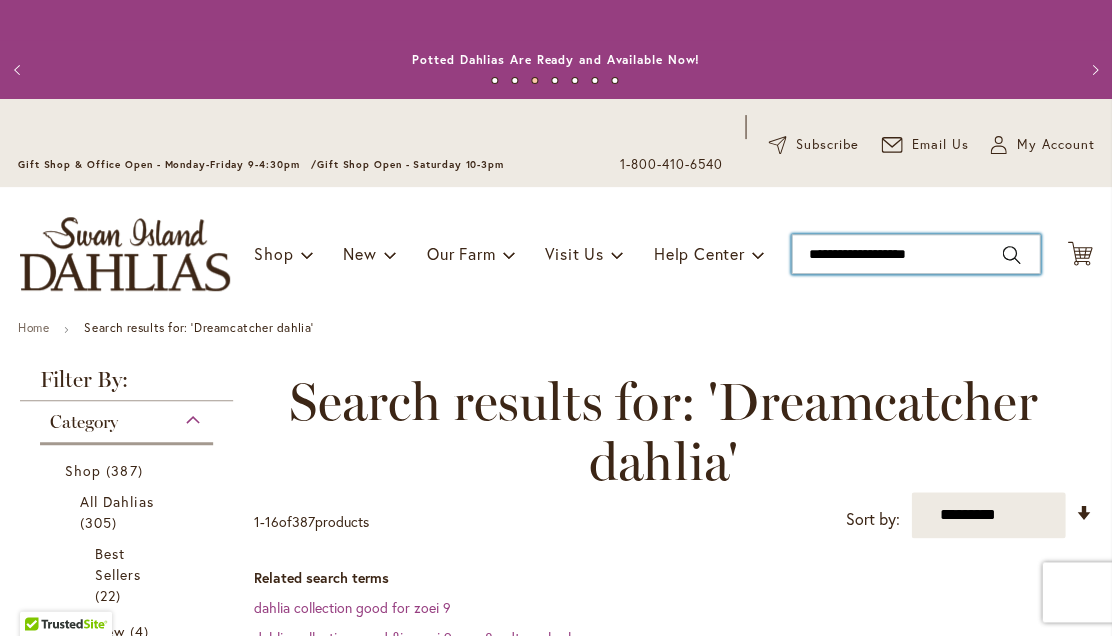click on "**********" at bounding box center [915, 254] 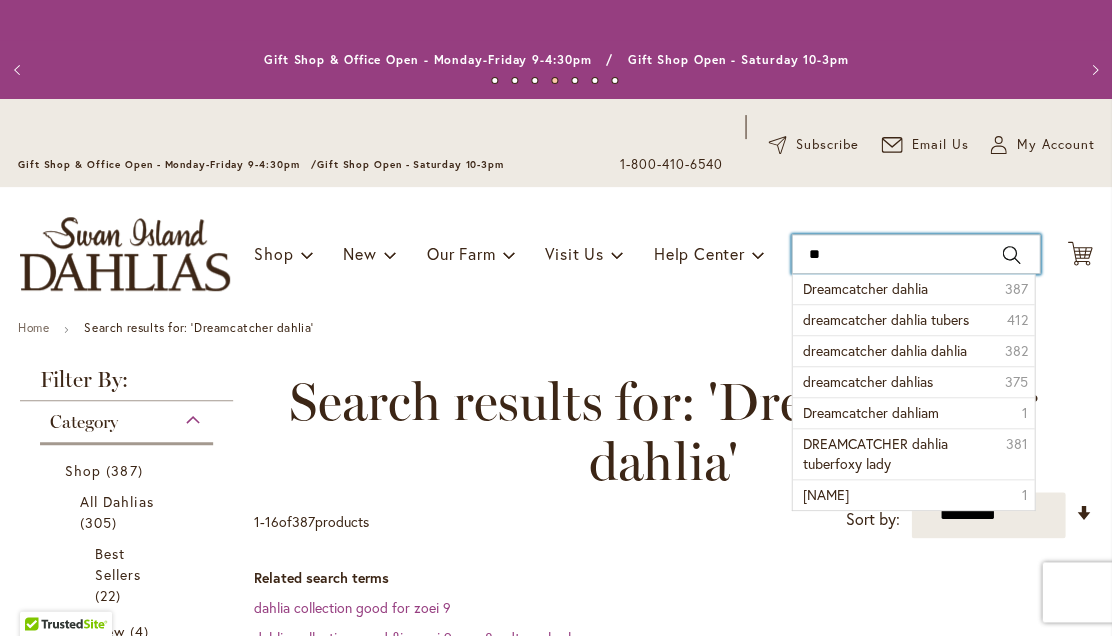 type on "*" 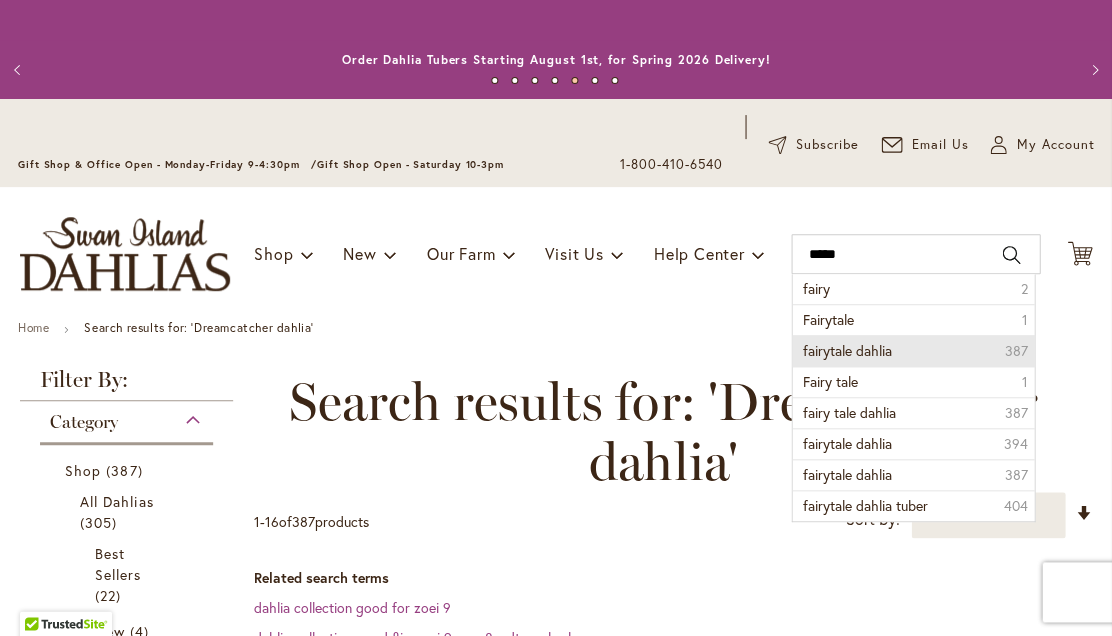 click on "fairytale       dahlia 387" at bounding box center (913, 350) 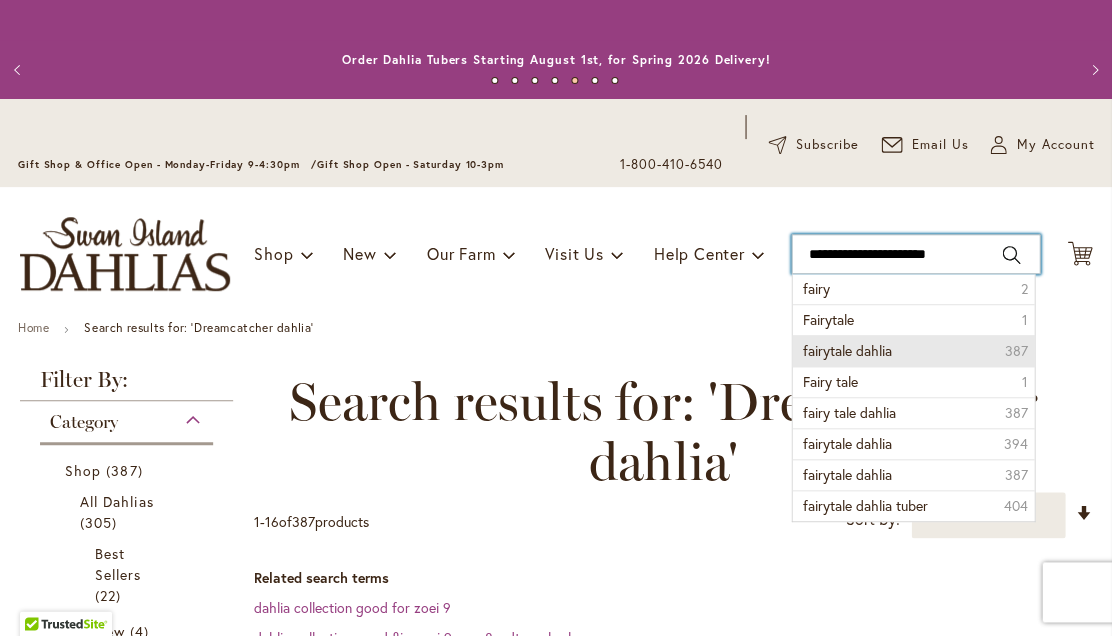 type on "**********" 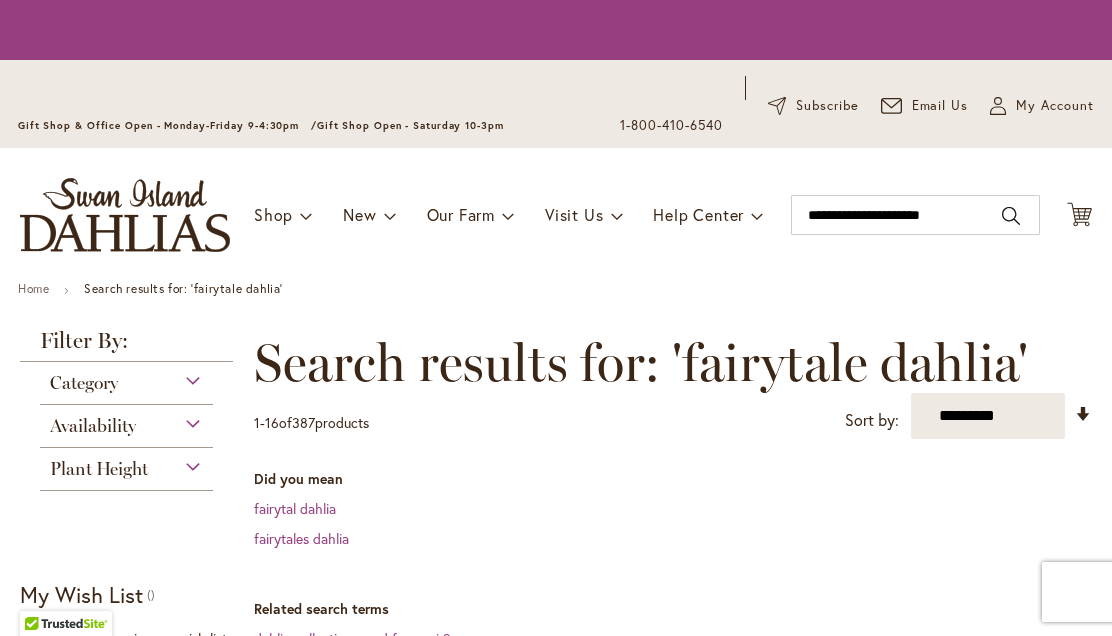scroll, scrollTop: 0, scrollLeft: 0, axis: both 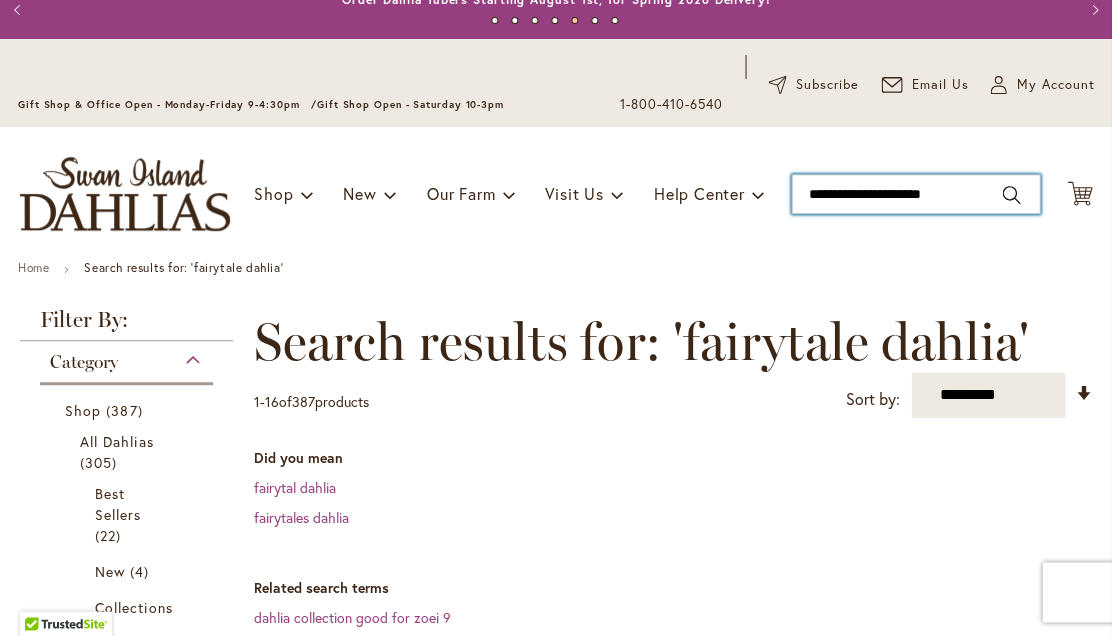 click on "**********" at bounding box center (915, 194) 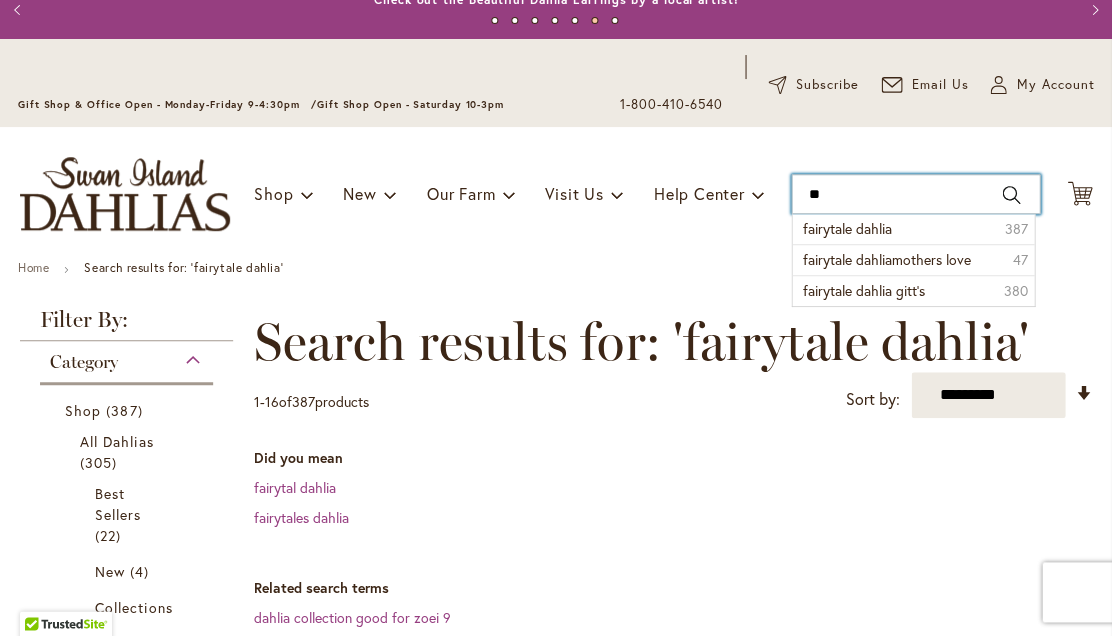 type on "*" 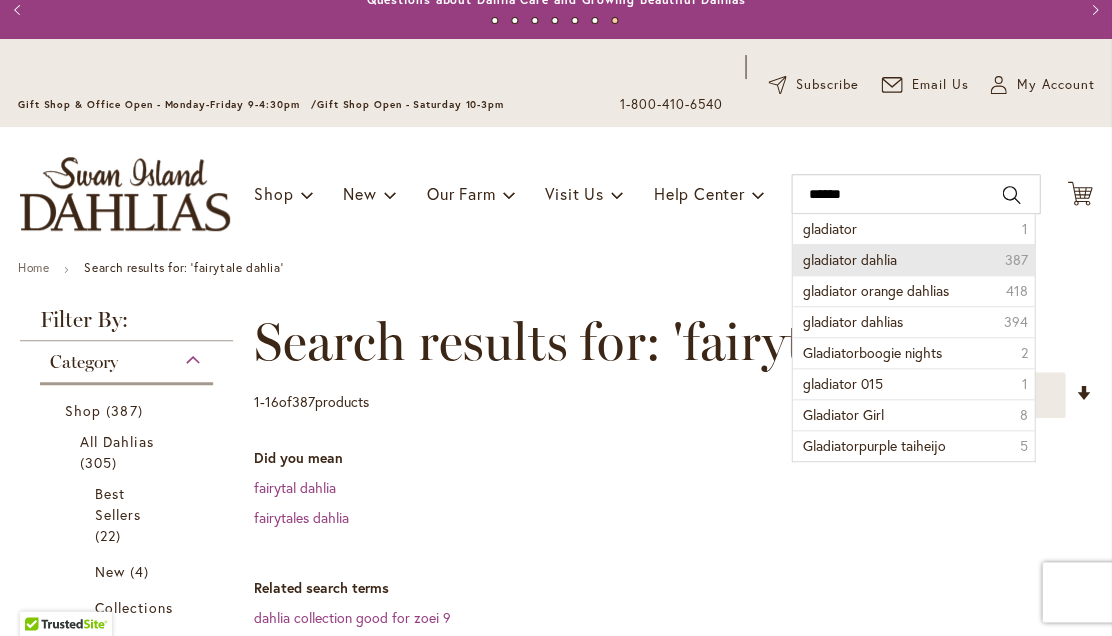 click on "gladiator dahlia 387" at bounding box center (913, 259) 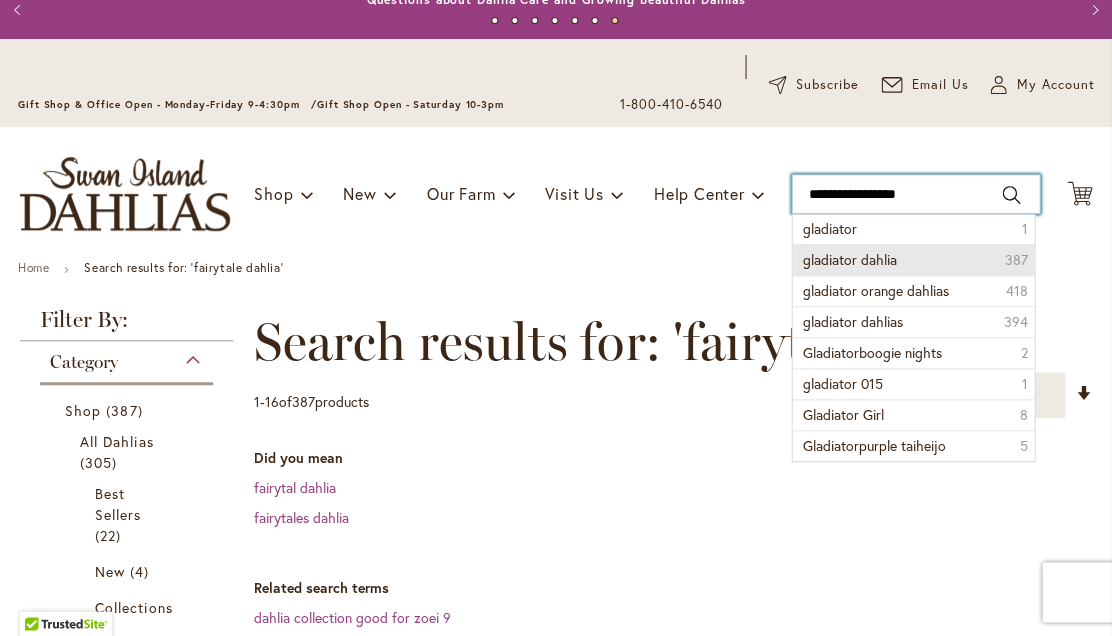 type on "**********" 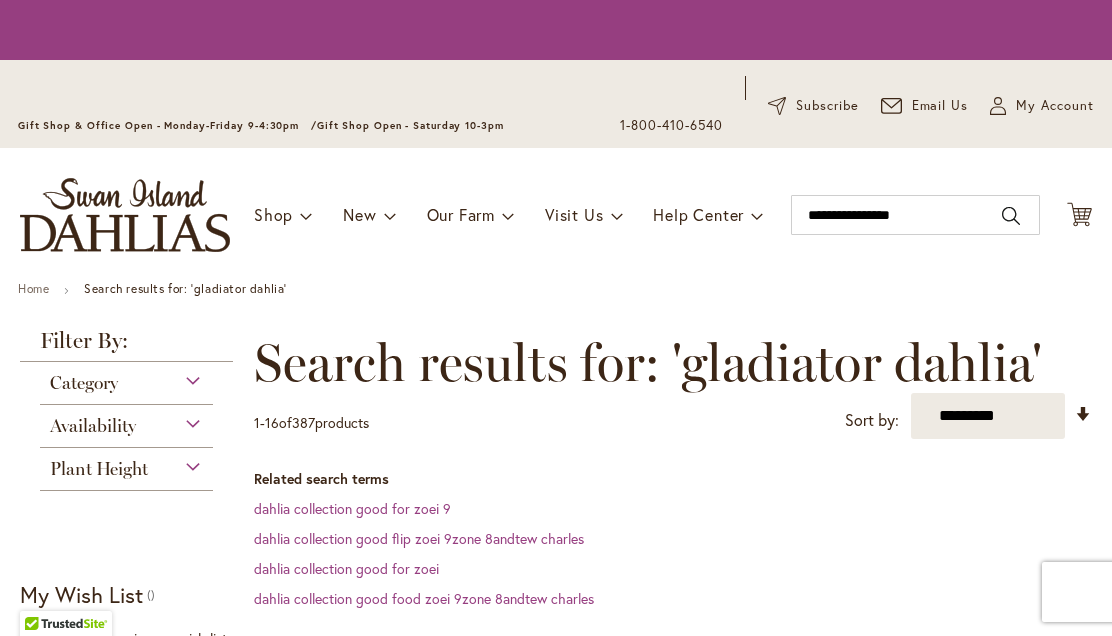 scroll, scrollTop: 0, scrollLeft: 0, axis: both 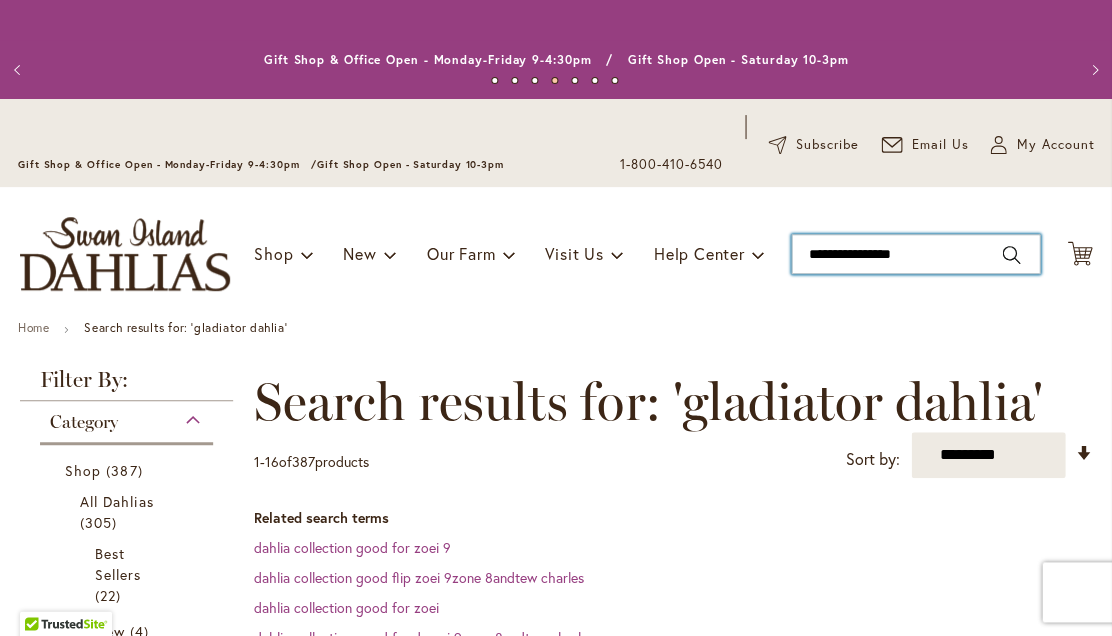 click on "**********" at bounding box center (915, 254) 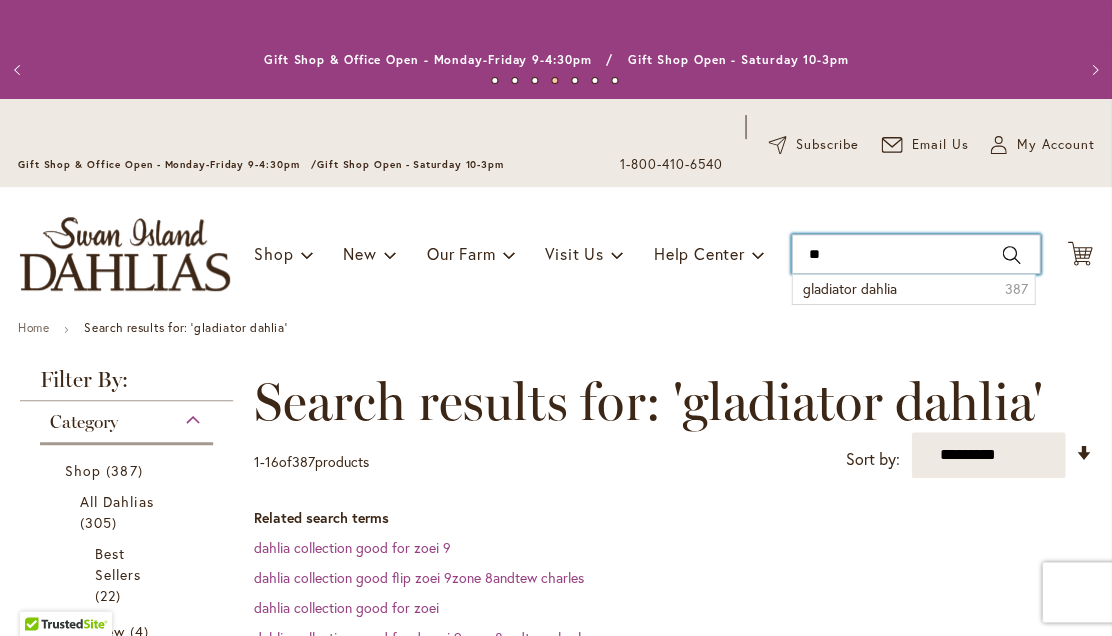 type on "*" 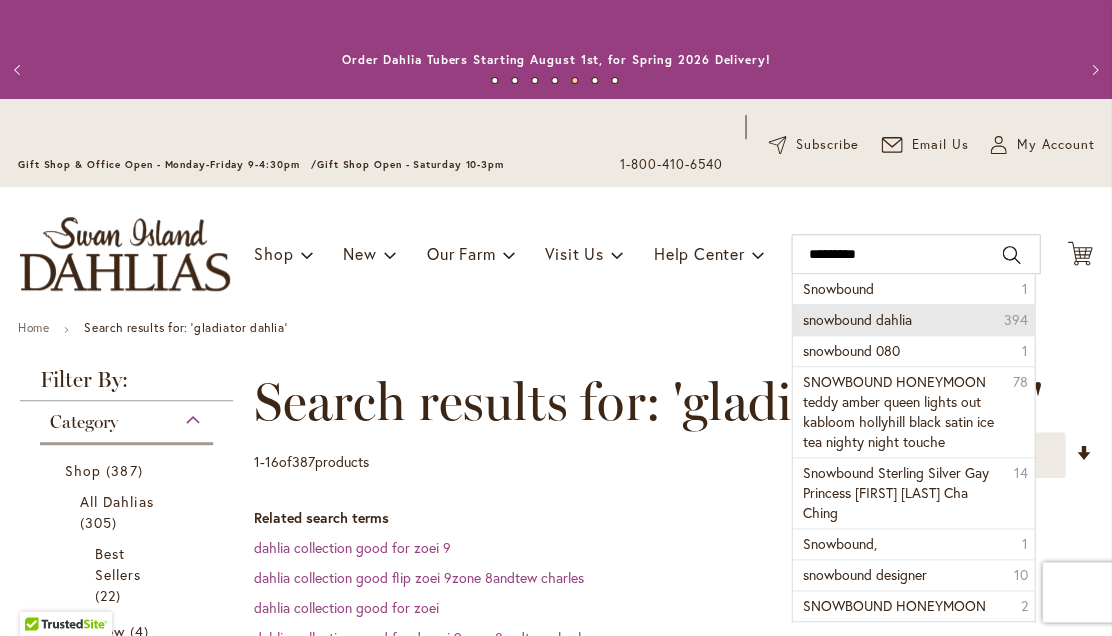 click on "snowbound dahlia" at bounding box center [856, 319] 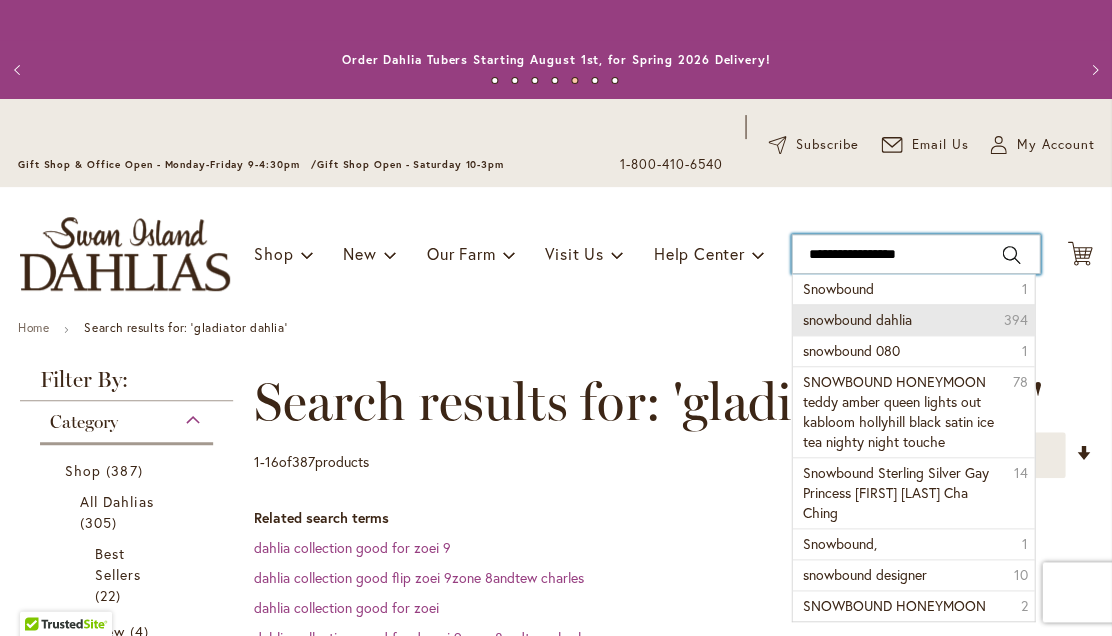 type on "**********" 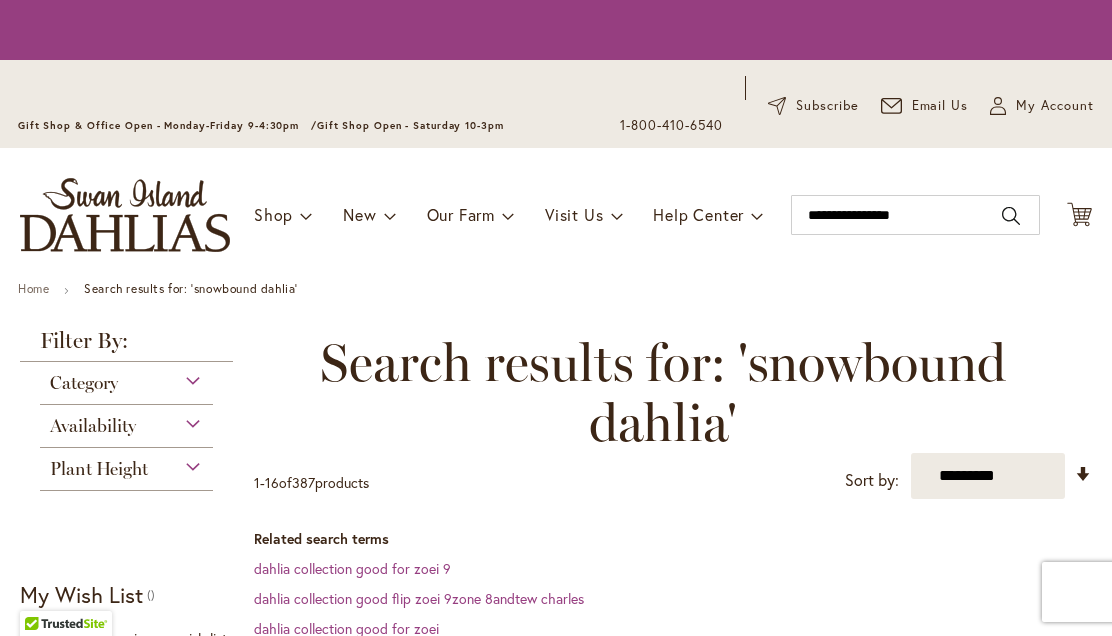 scroll, scrollTop: 0, scrollLeft: 0, axis: both 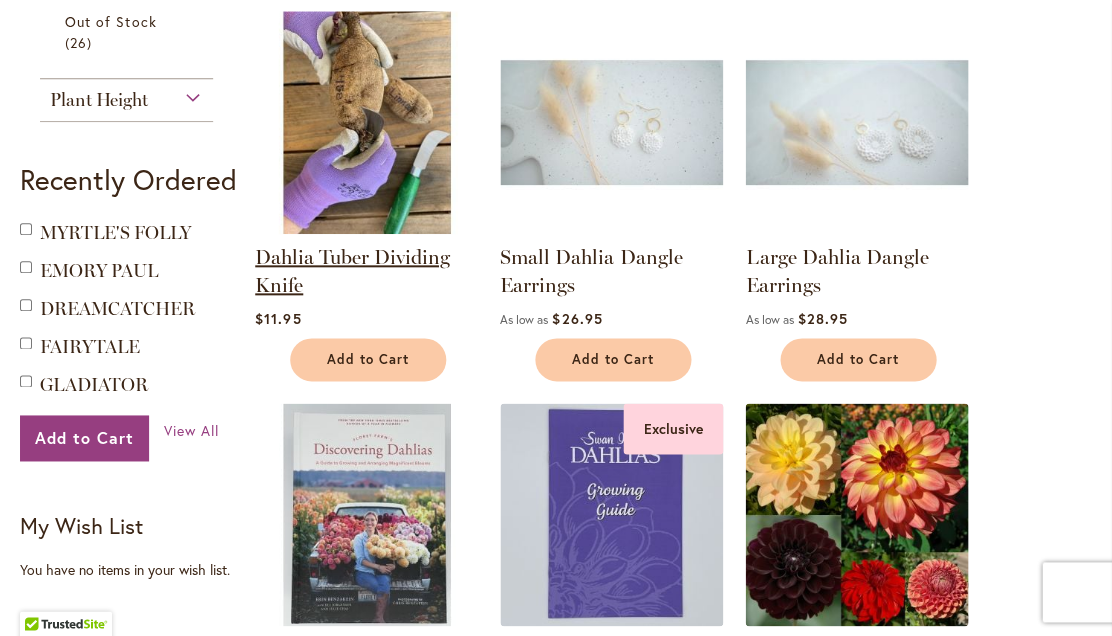 click on "Dahlia Tuber Dividing Knife" at bounding box center (352, 271) 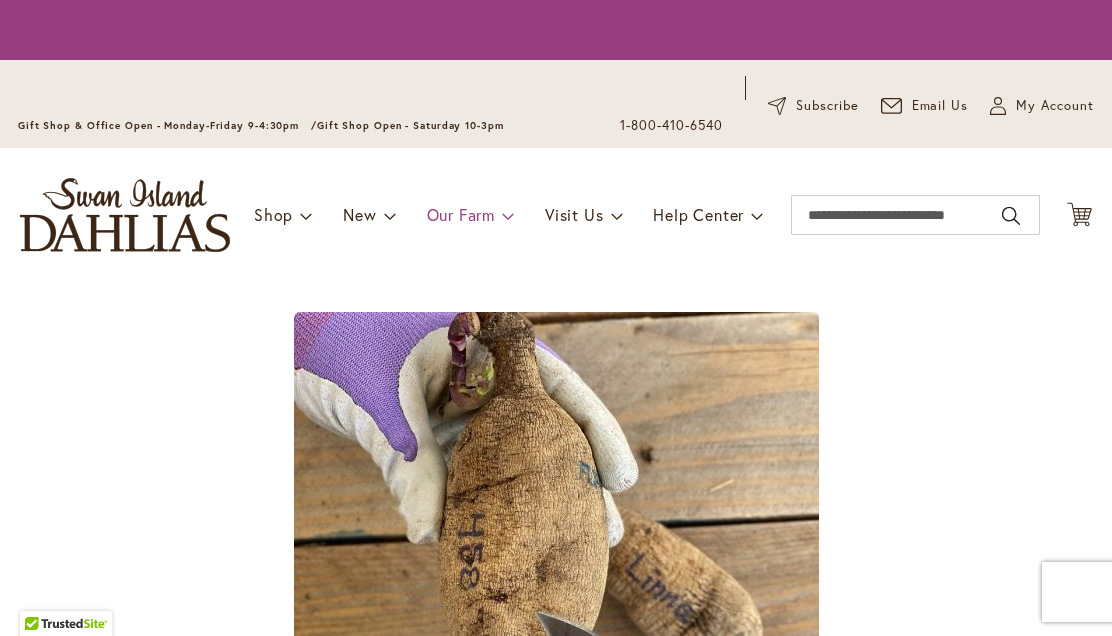 scroll, scrollTop: 0, scrollLeft: 0, axis: both 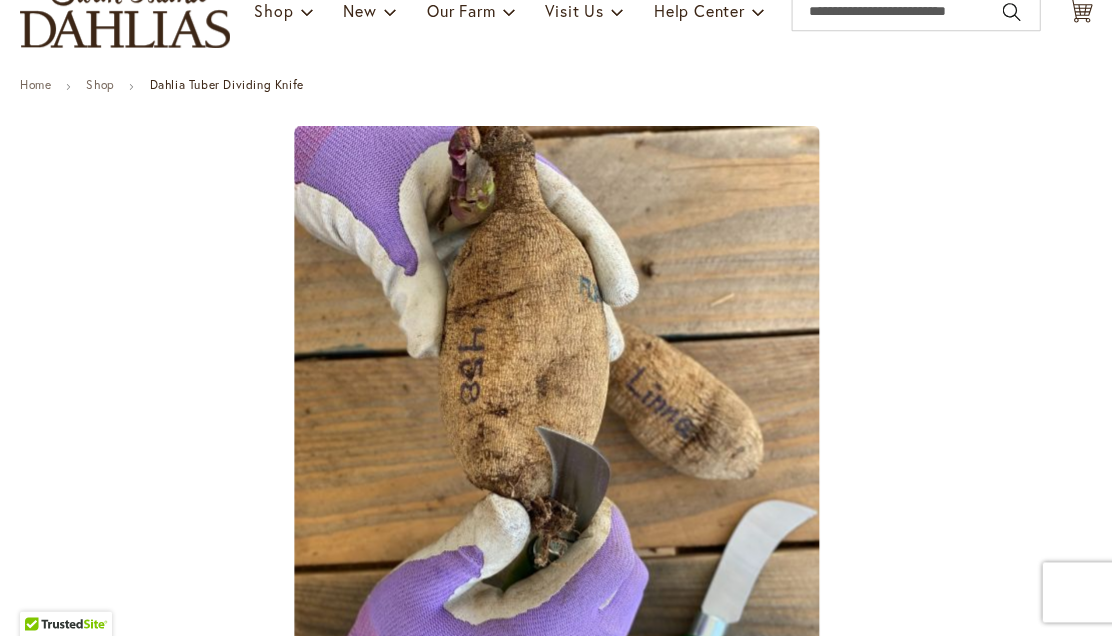 type on "*********" 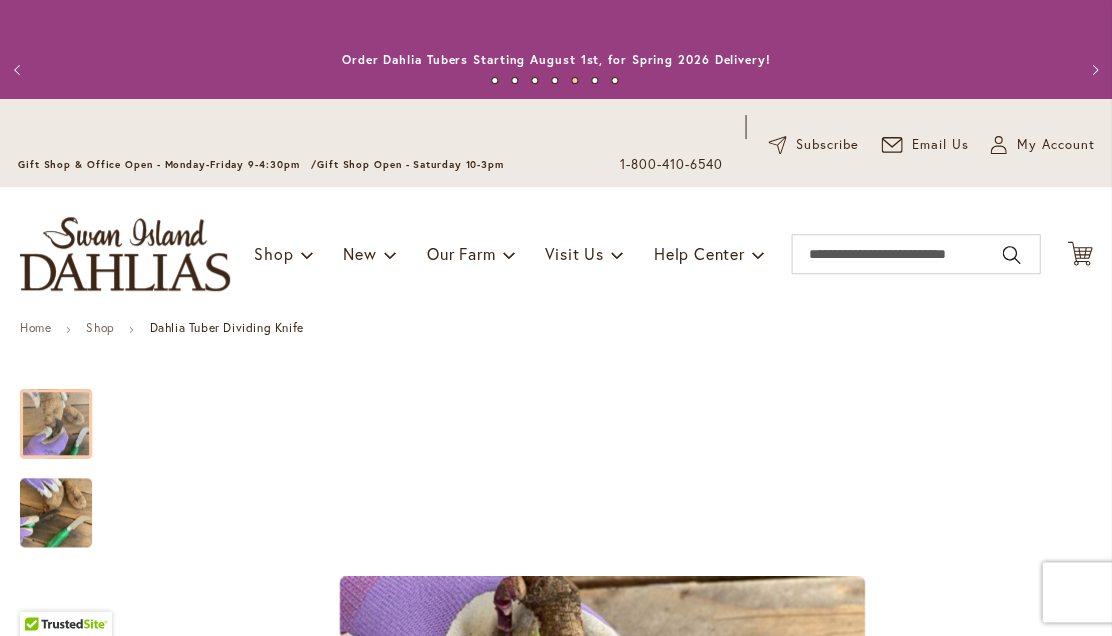 scroll, scrollTop: 0, scrollLeft: 0, axis: both 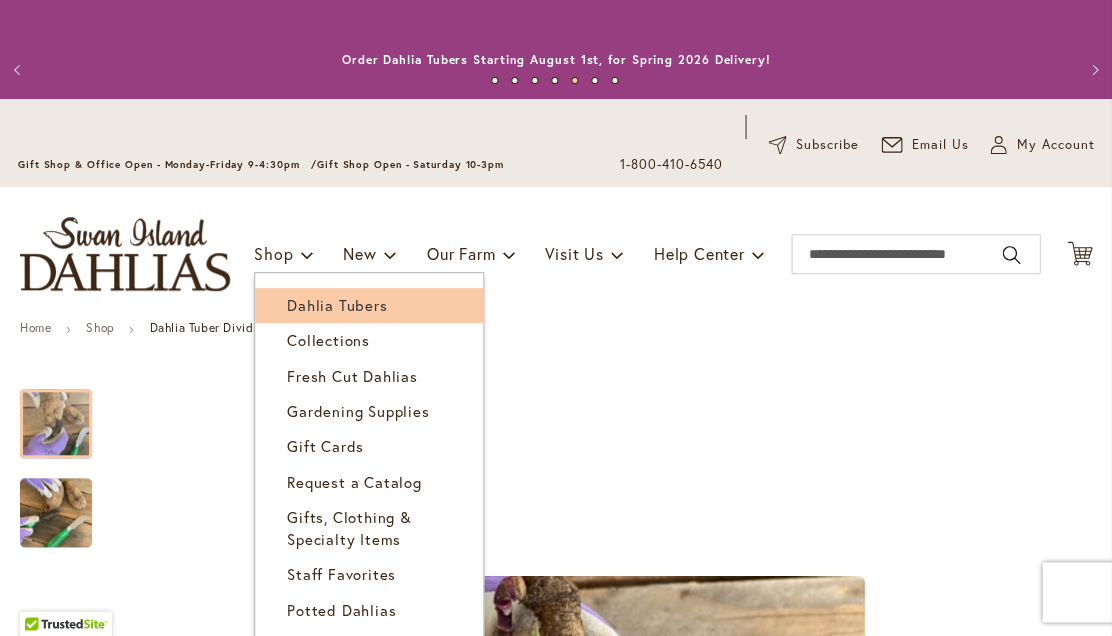 click on "Dahlia Tubers" at bounding box center [337, 305] 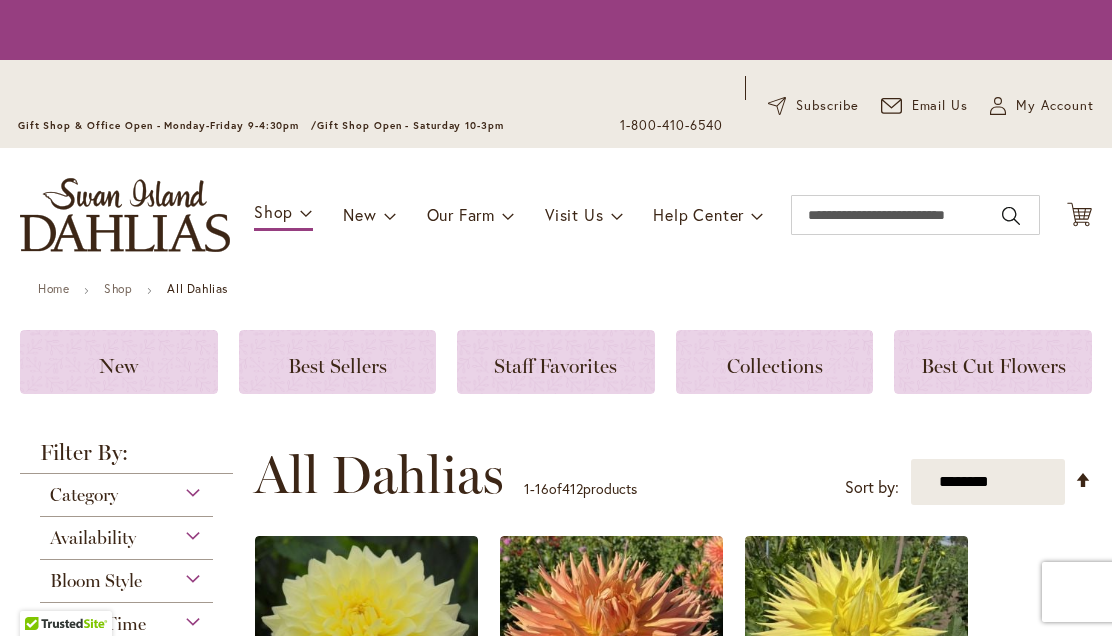 scroll, scrollTop: 0, scrollLeft: 0, axis: both 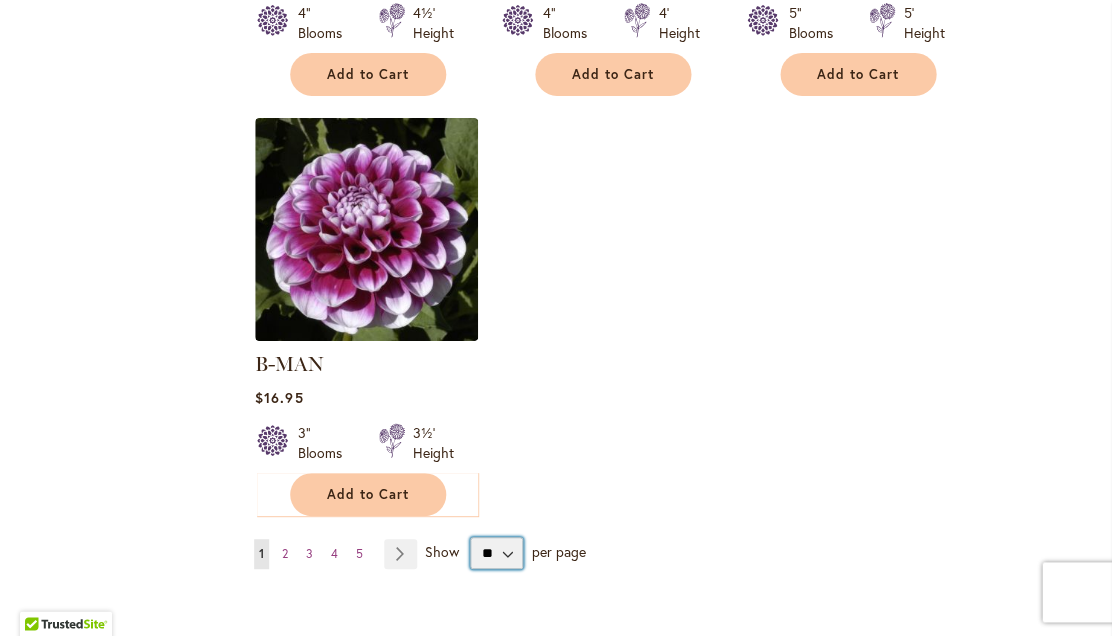 select on "**" 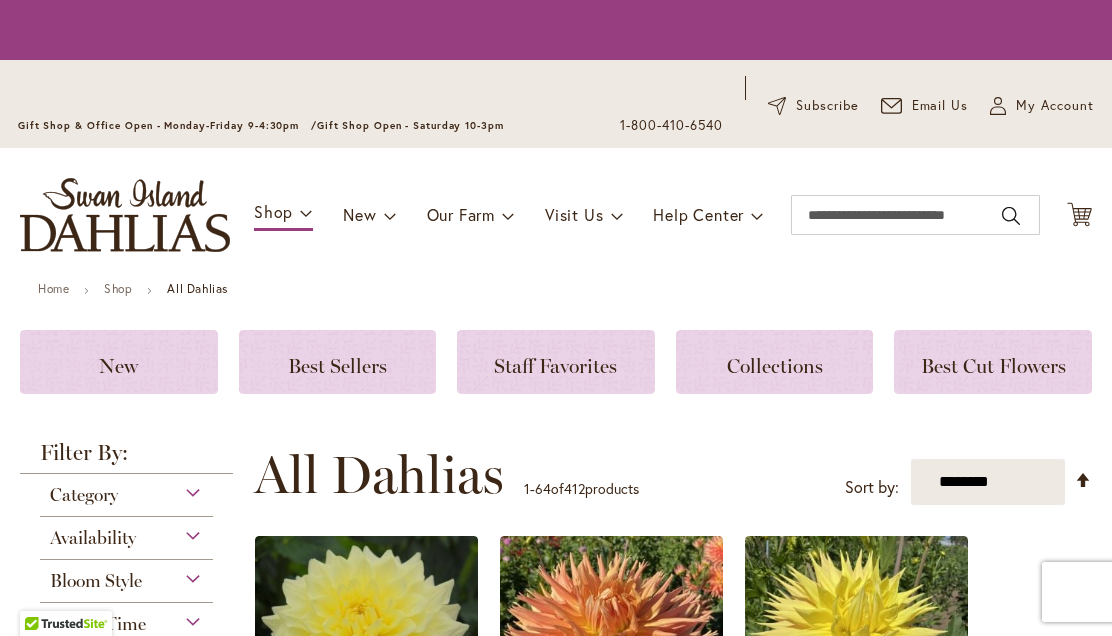scroll, scrollTop: 0, scrollLeft: 0, axis: both 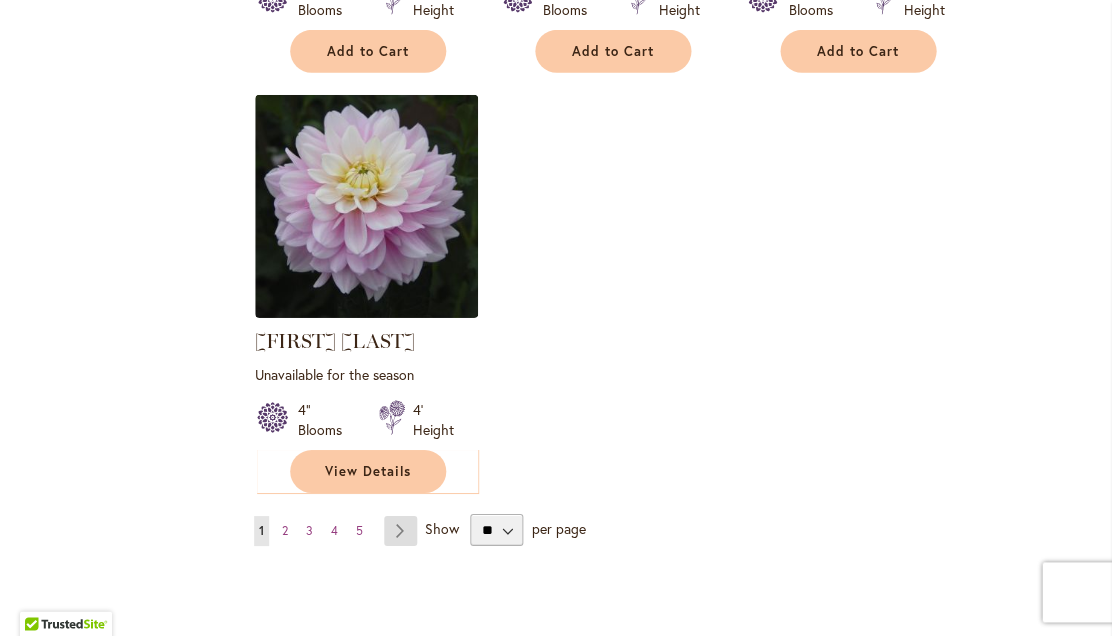 click on "Page
Next" at bounding box center [400, 531] 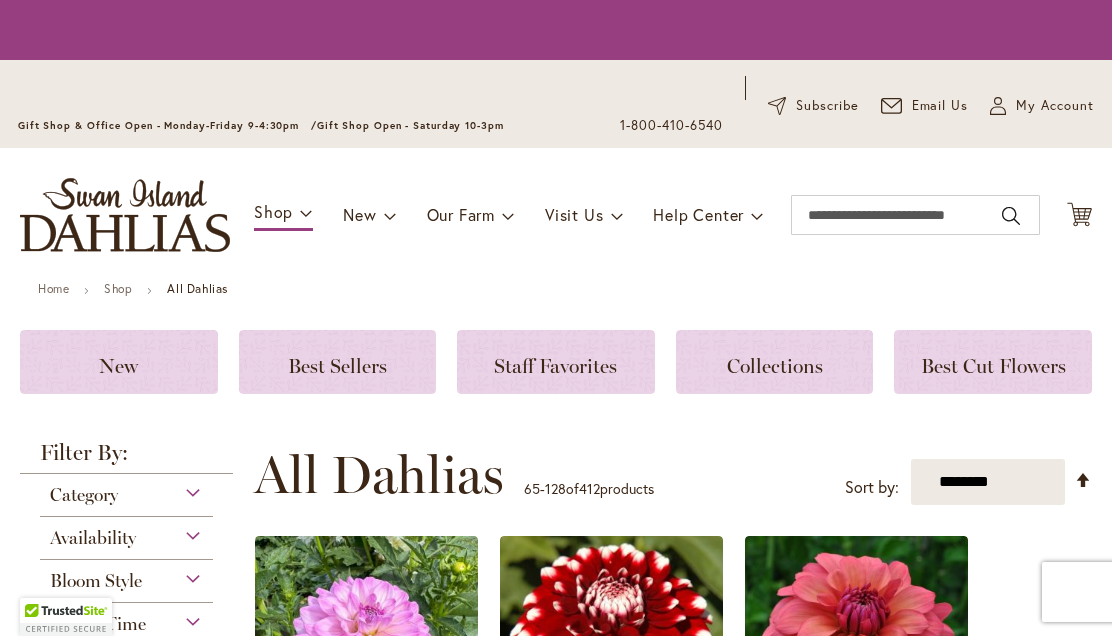 scroll, scrollTop: 0, scrollLeft: 0, axis: both 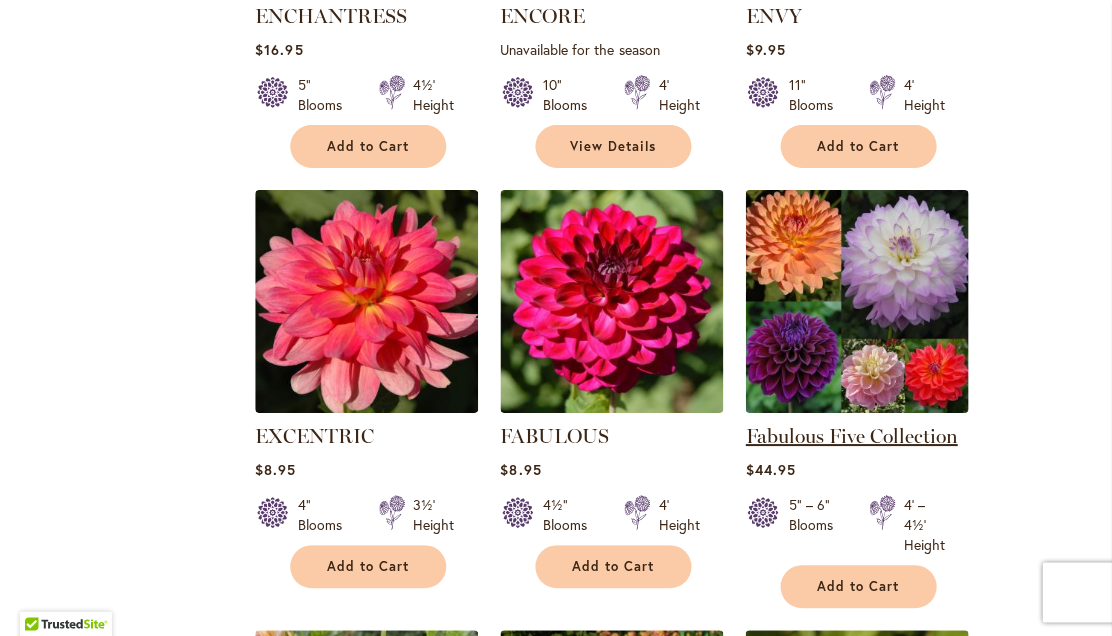 click on "Fabulous Five Collection" at bounding box center (851, 436) 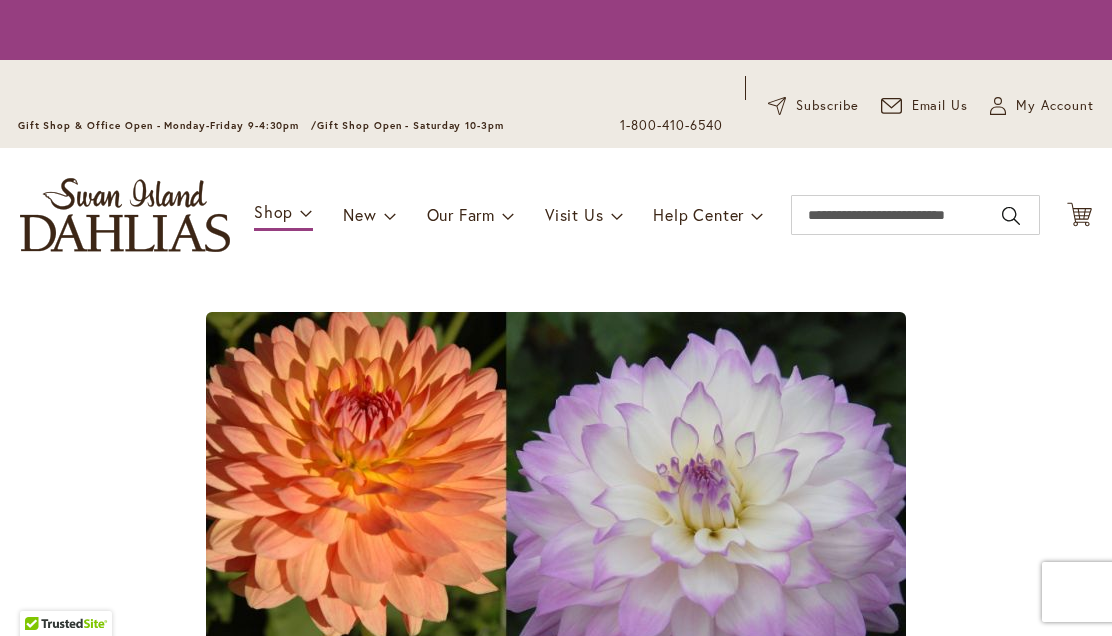 scroll, scrollTop: 0, scrollLeft: 0, axis: both 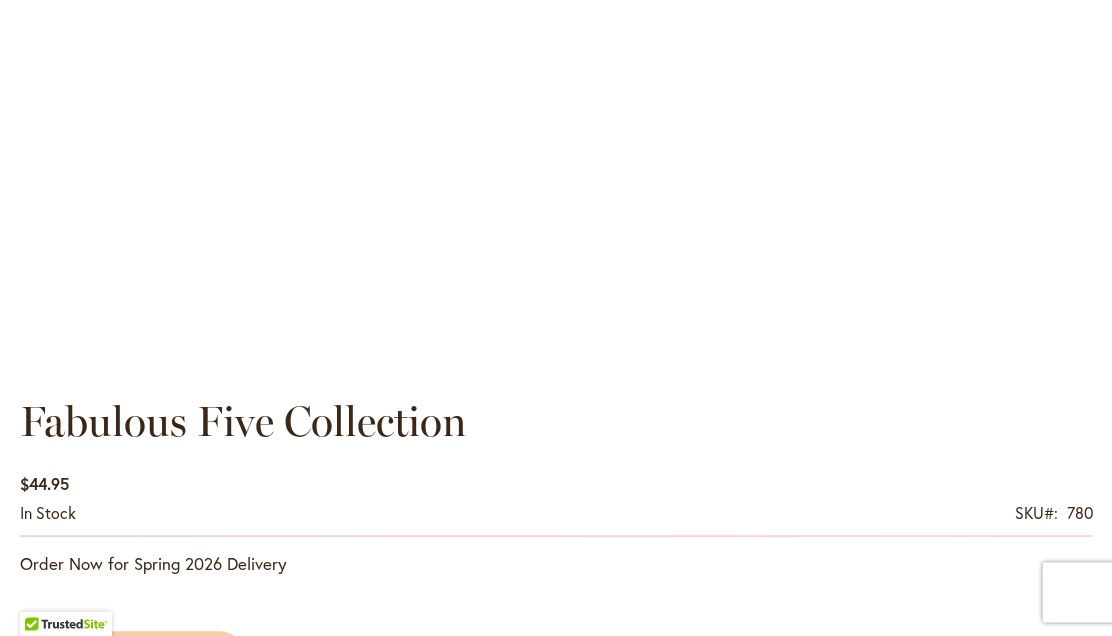 type on "*********" 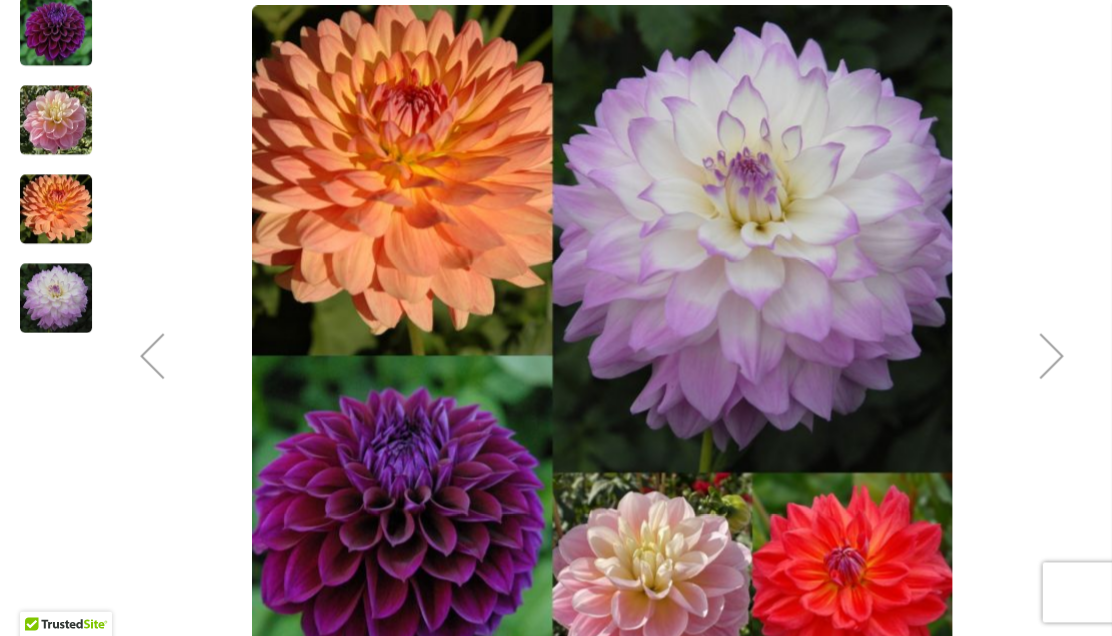scroll, scrollTop: 570, scrollLeft: 0, axis: vertical 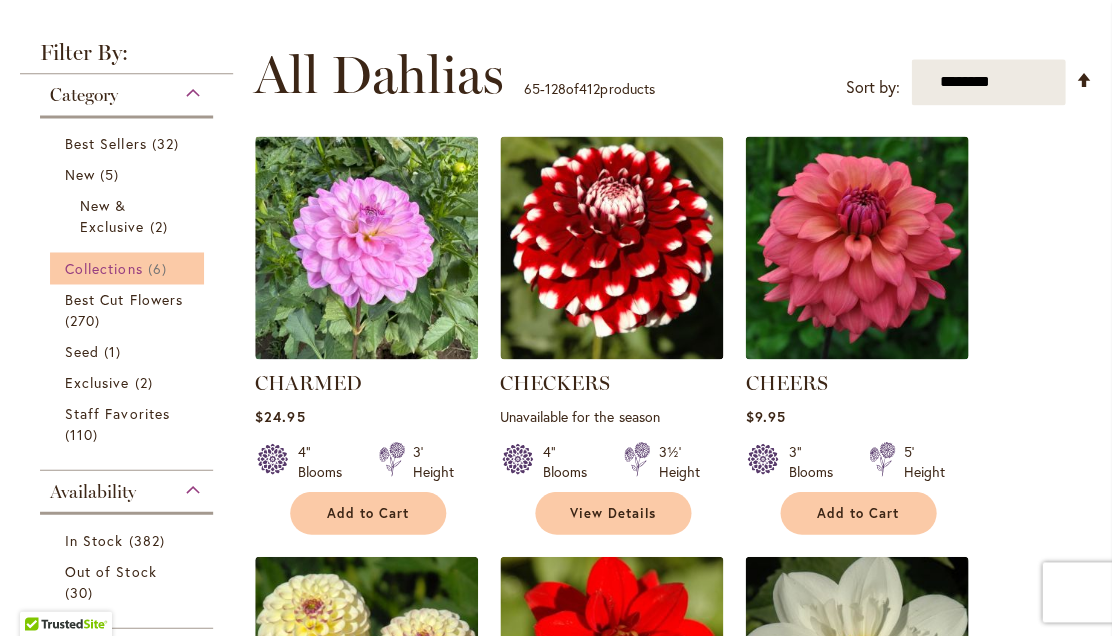 click on "Collections" at bounding box center (104, 267) 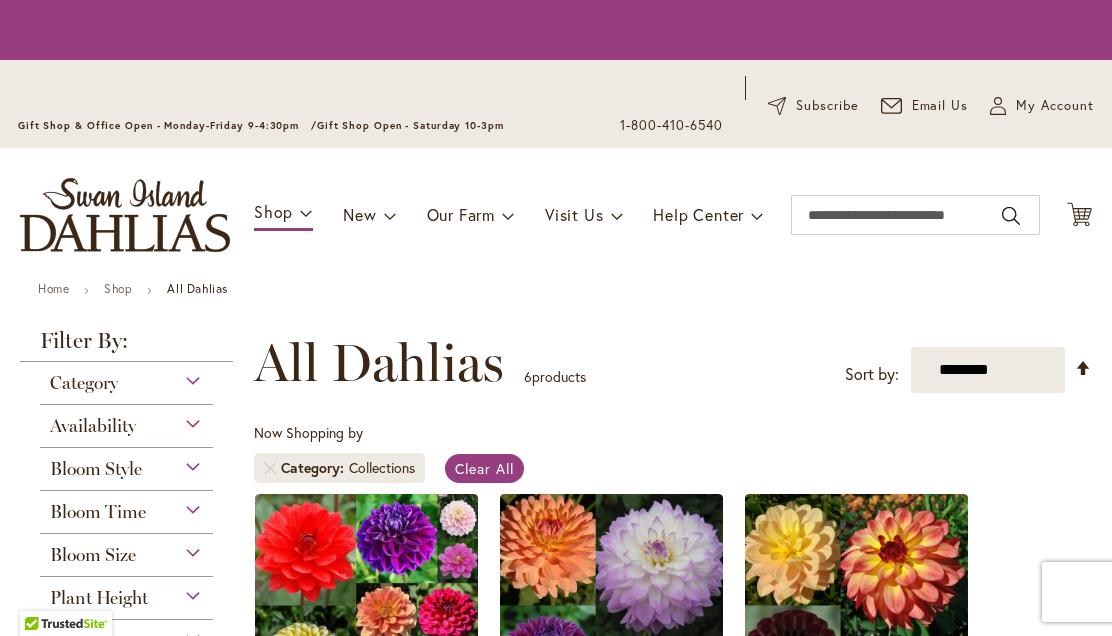 scroll, scrollTop: 0, scrollLeft: 0, axis: both 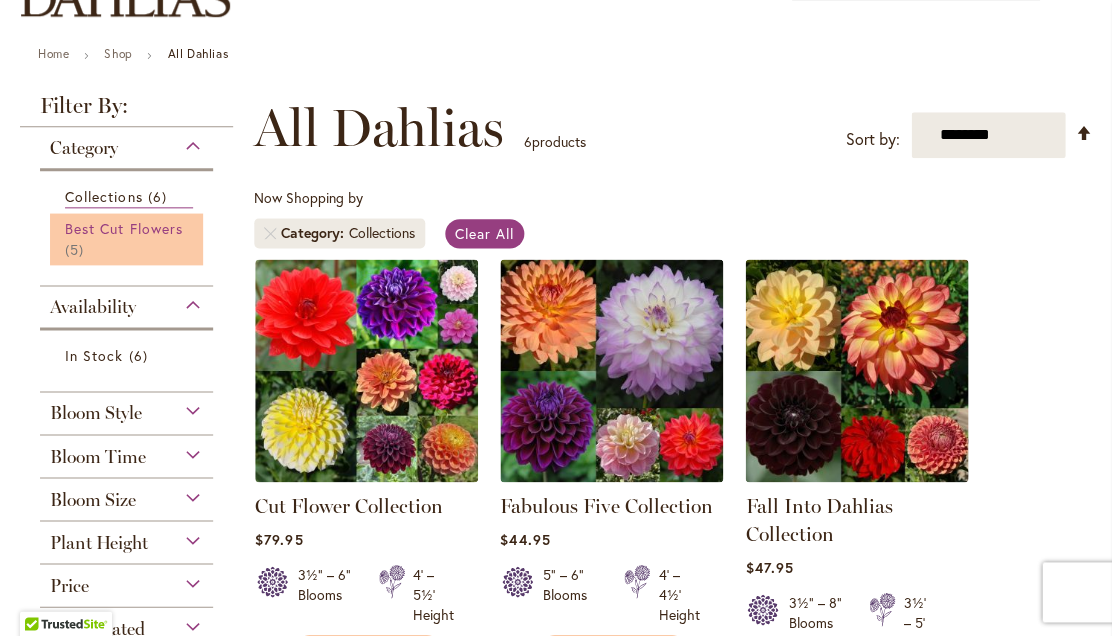 click on "Best Cut Flowers" at bounding box center [124, 228] 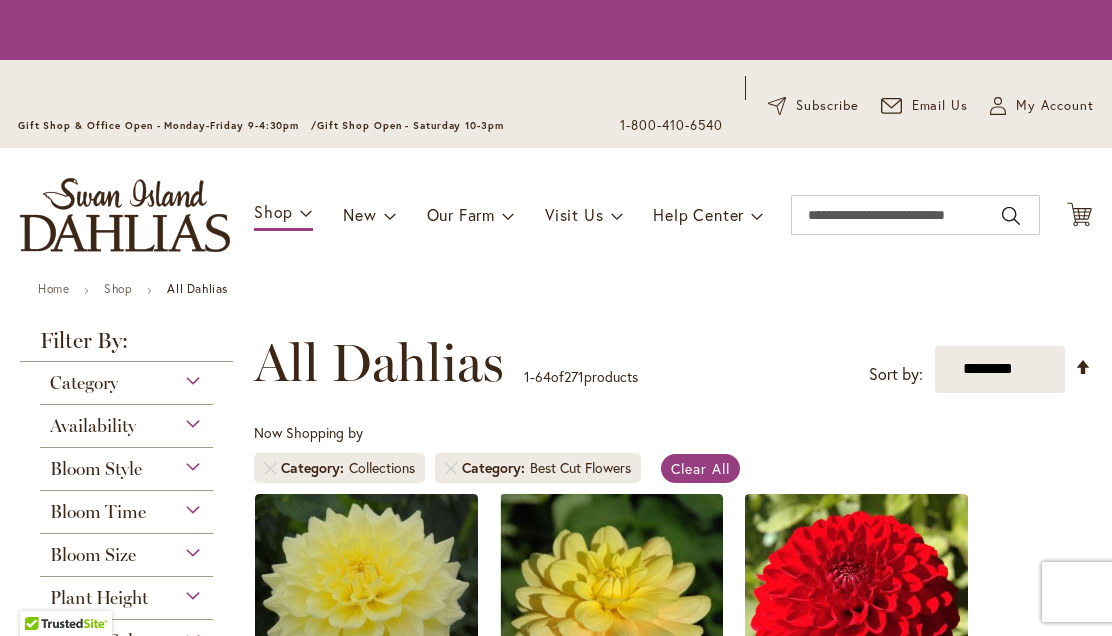 scroll, scrollTop: 0, scrollLeft: 0, axis: both 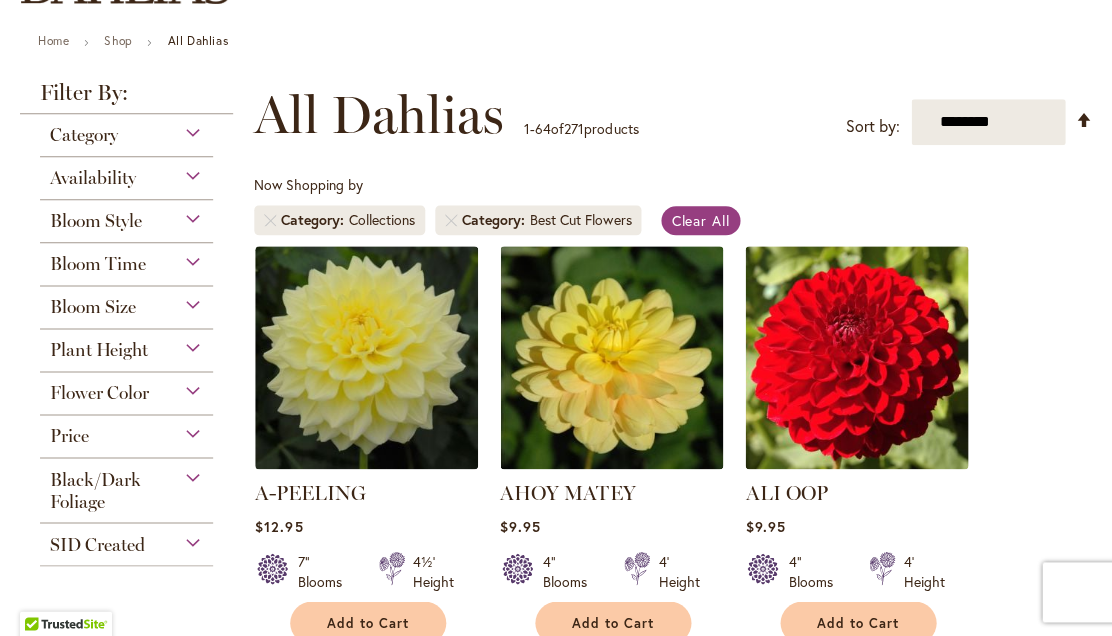 click on "Bloom Time" at bounding box center (126, 259) 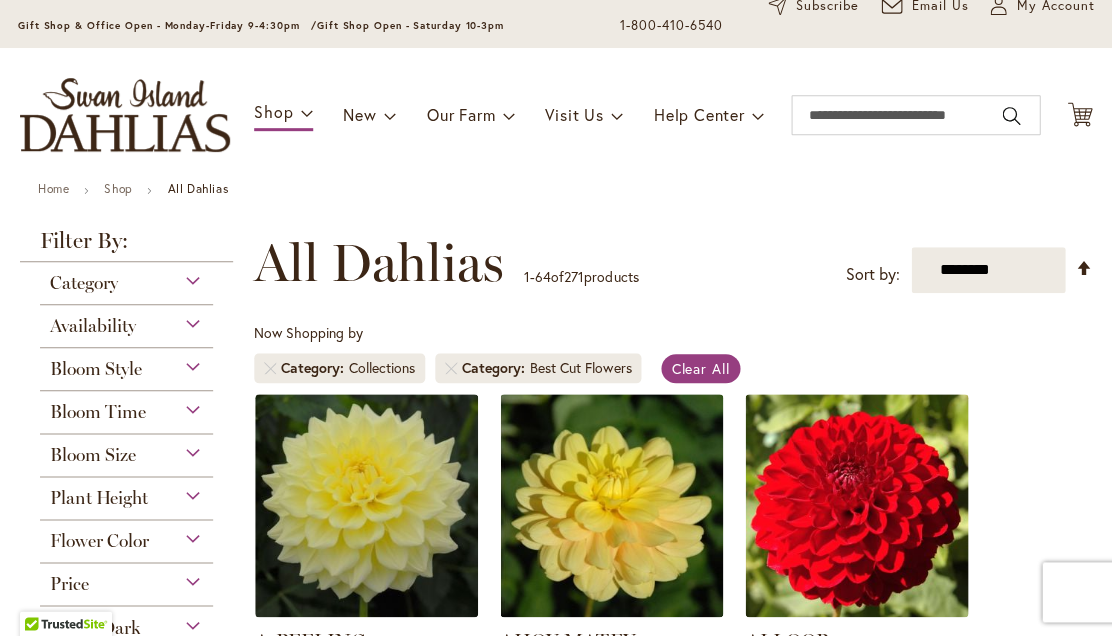 scroll, scrollTop: 106, scrollLeft: 0, axis: vertical 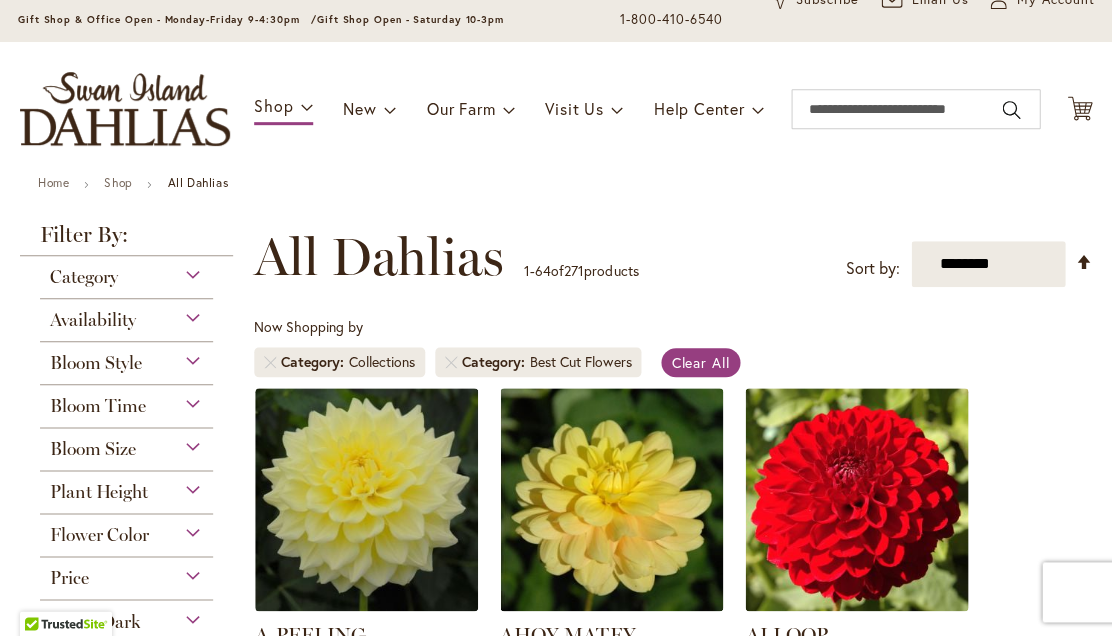 click on "Category" at bounding box center (84, 277) 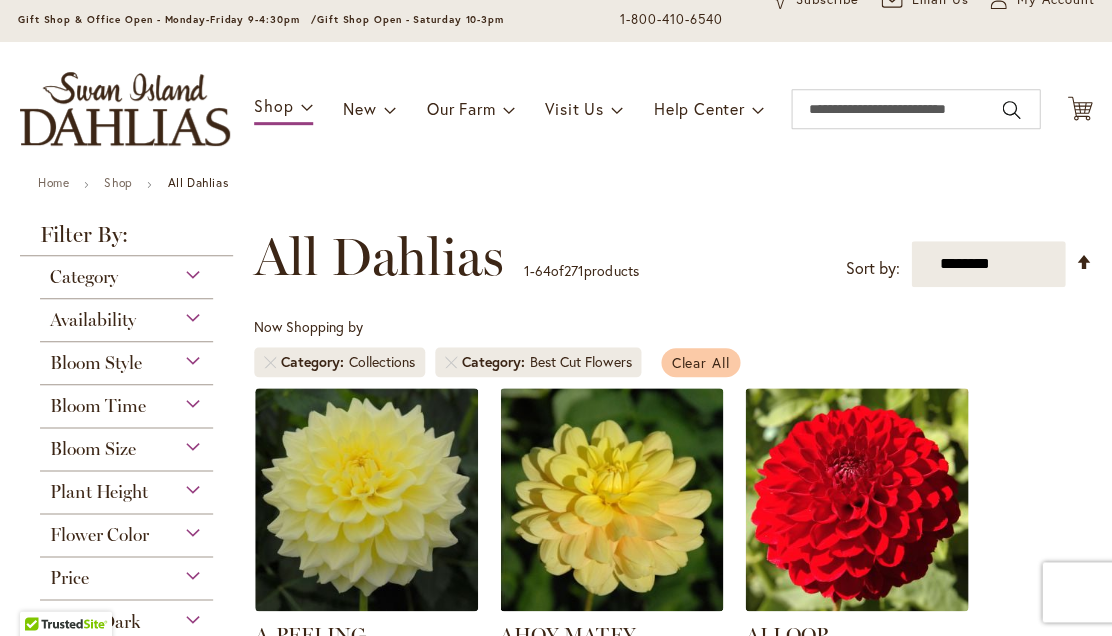 click on "Clear All" at bounding box center [700, 362] 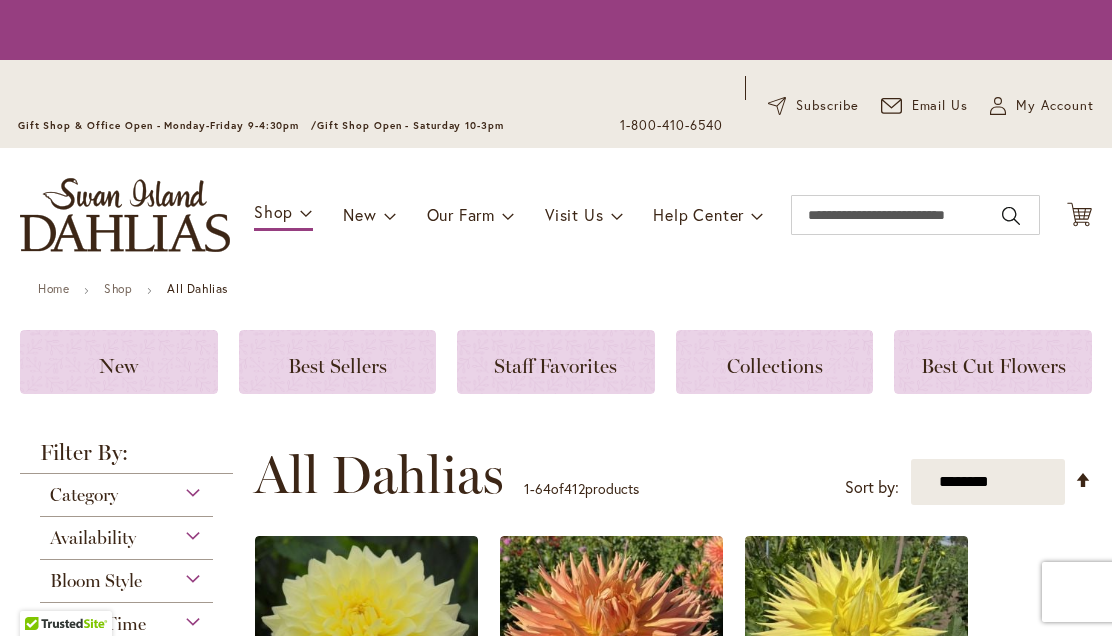 scroll, scrollTop: 0, scrollLeft: 0, axis: both 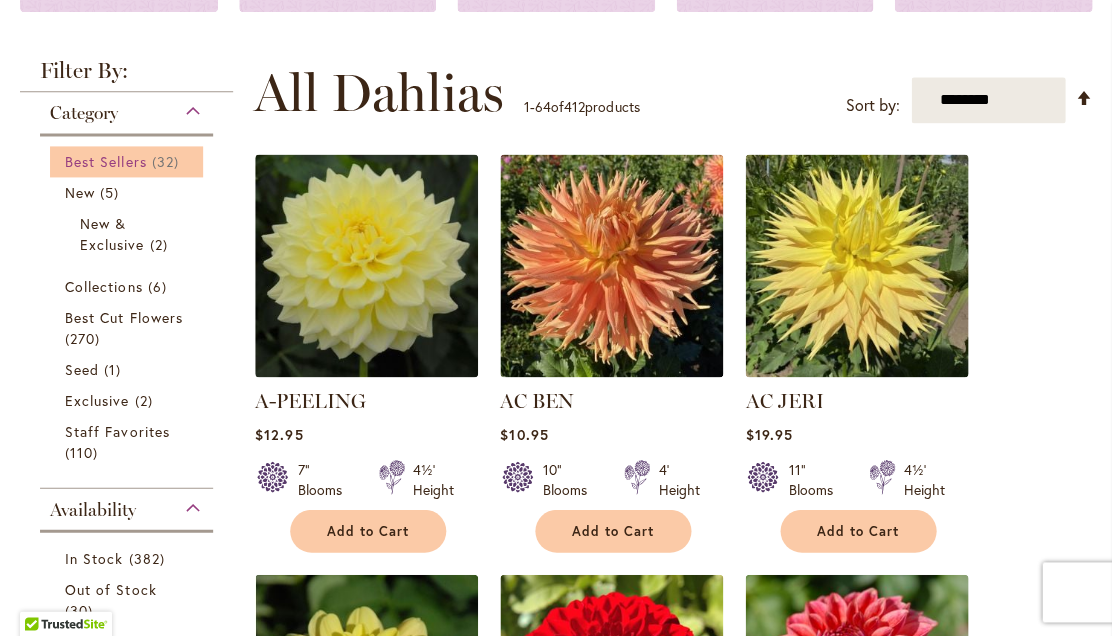 click on "Best Sellers" at bounding box center [106, 161] 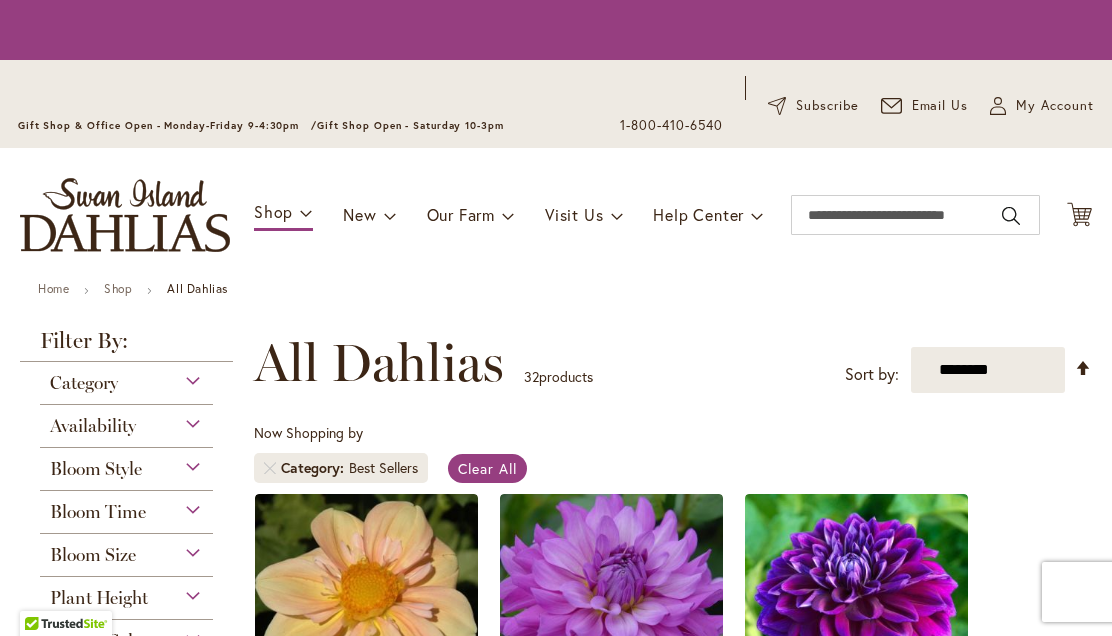 scroll, scrollTop: 0, scrollLeft: 0, axis: both 